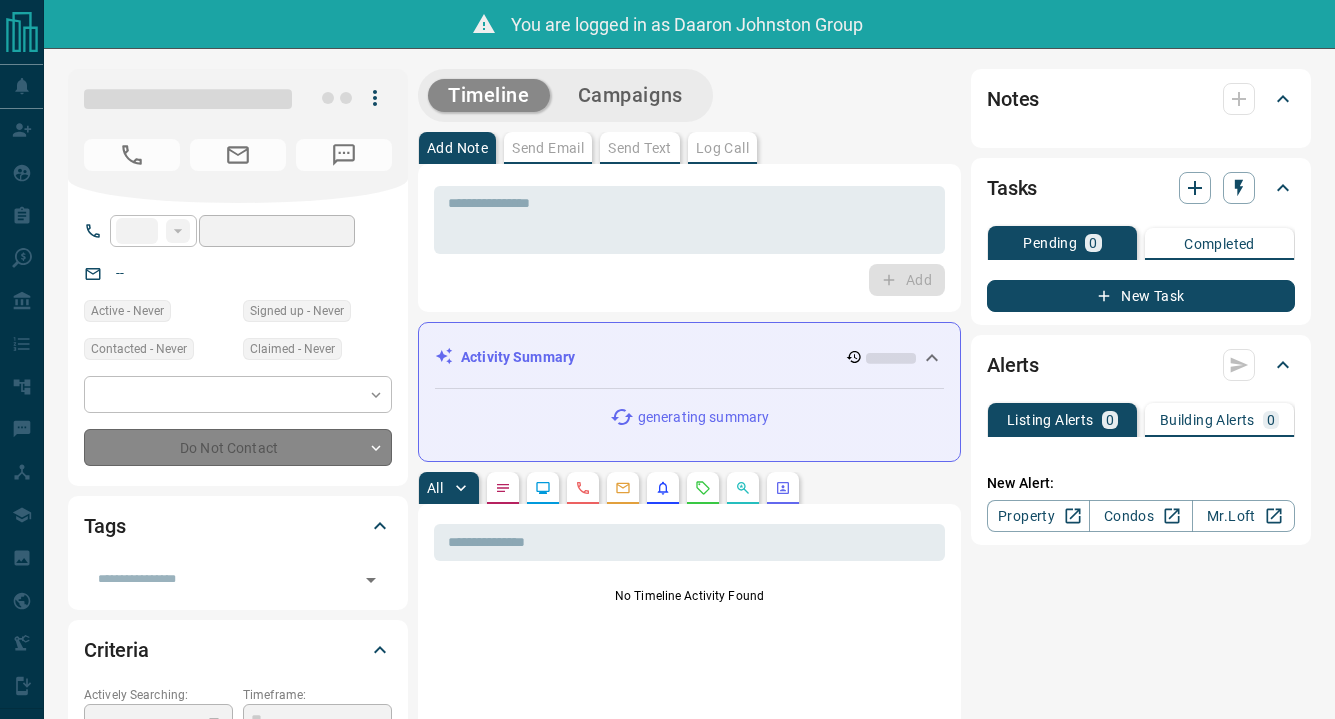 scroll, scrollTop: 0, scrollLeft: 0, axis: both 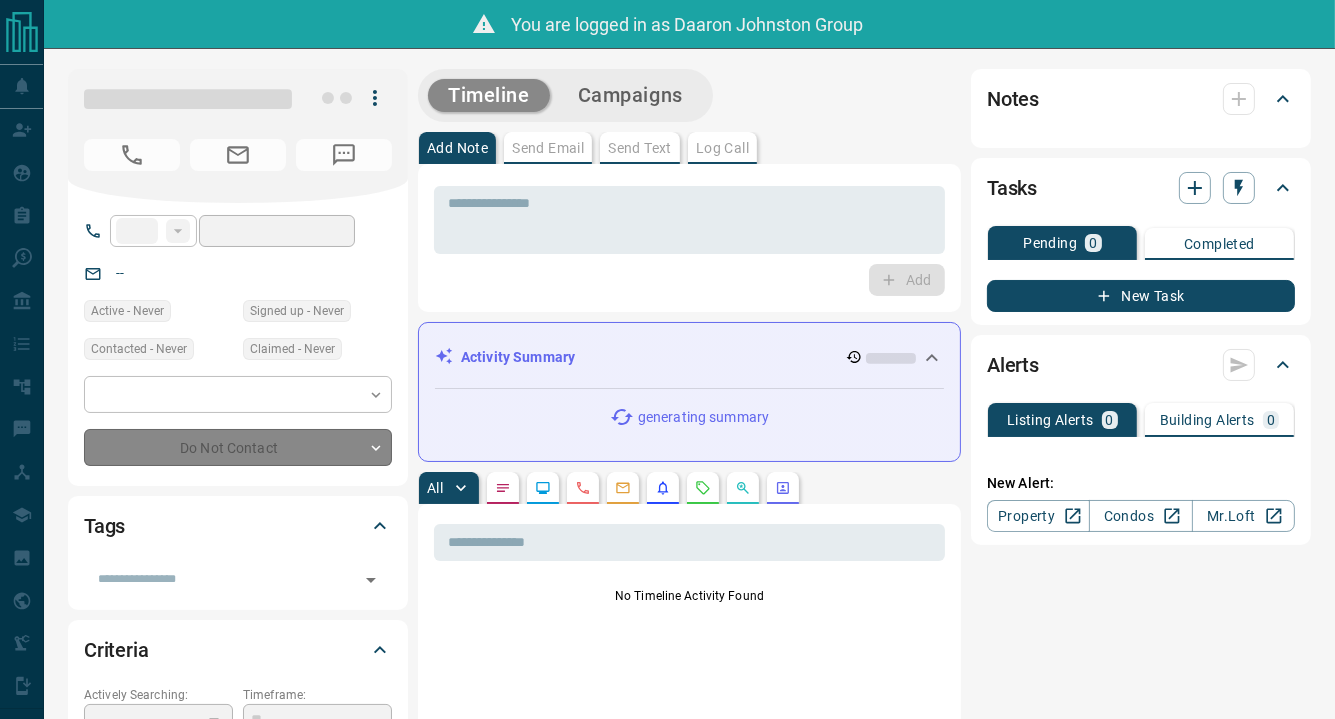 type on "**" 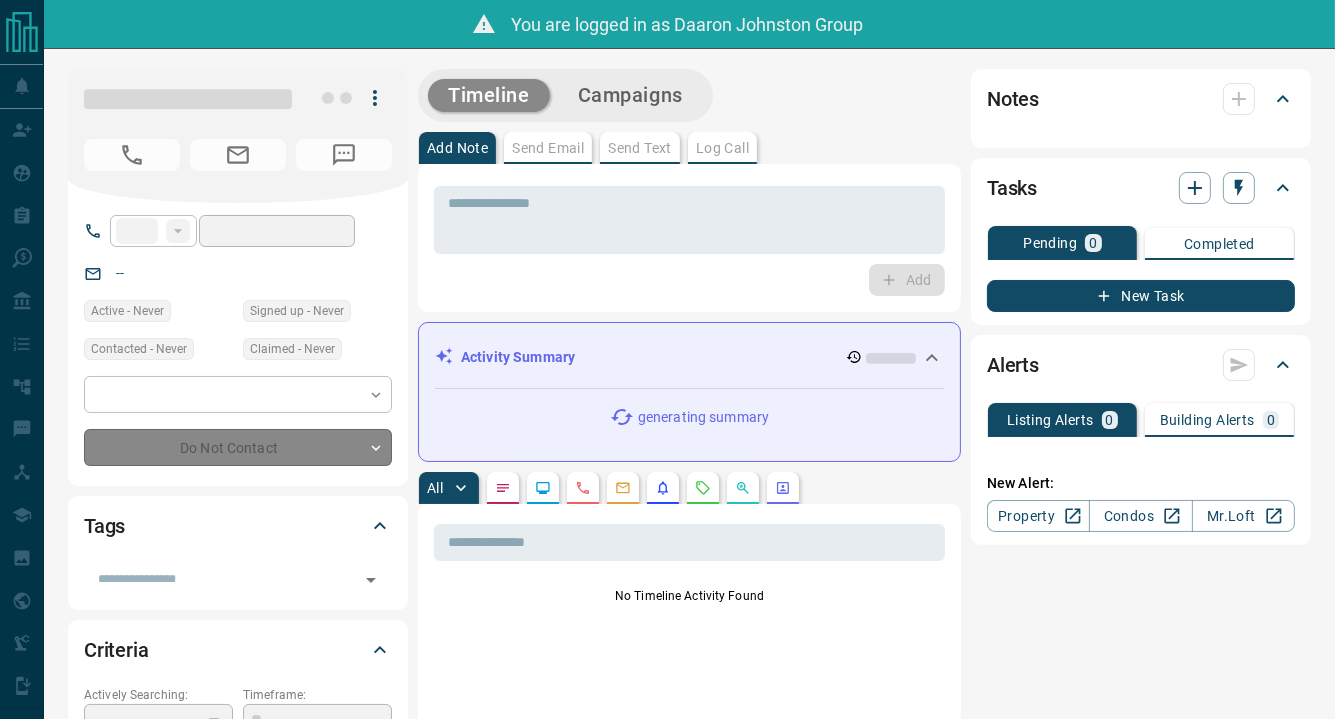 type on "**********" 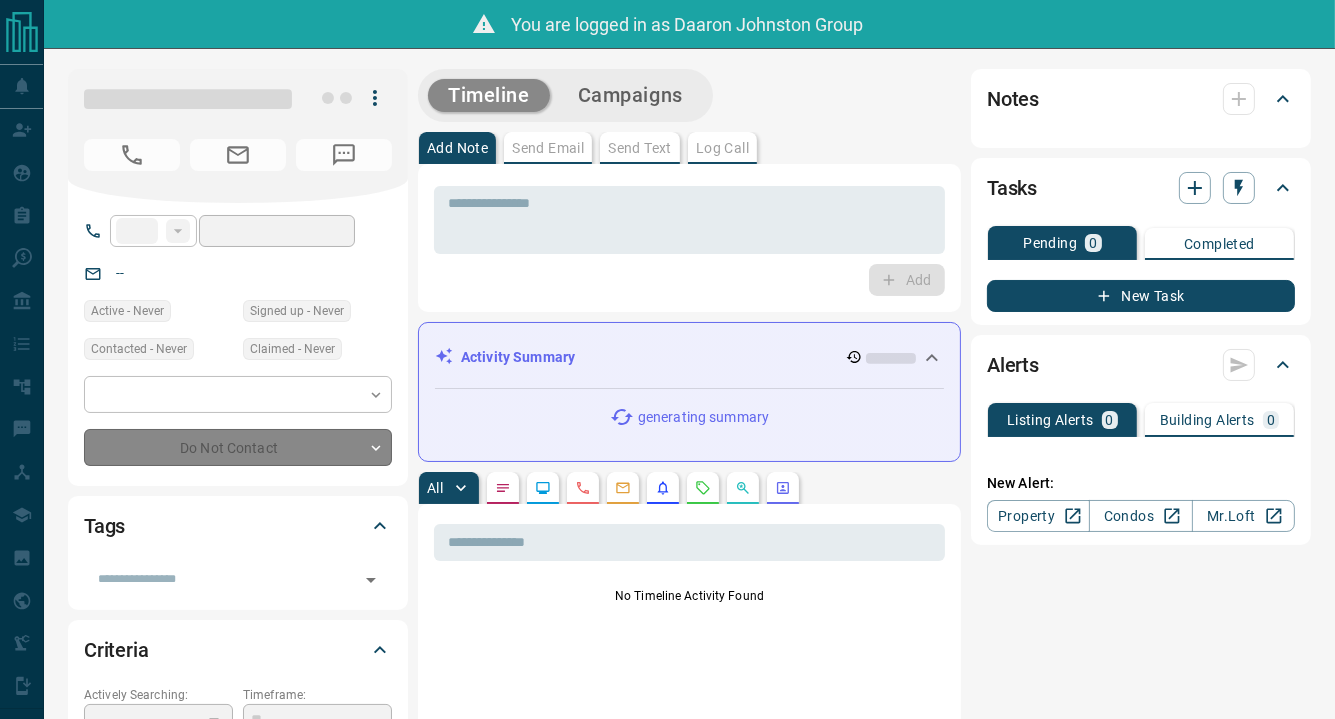 type on "**********" 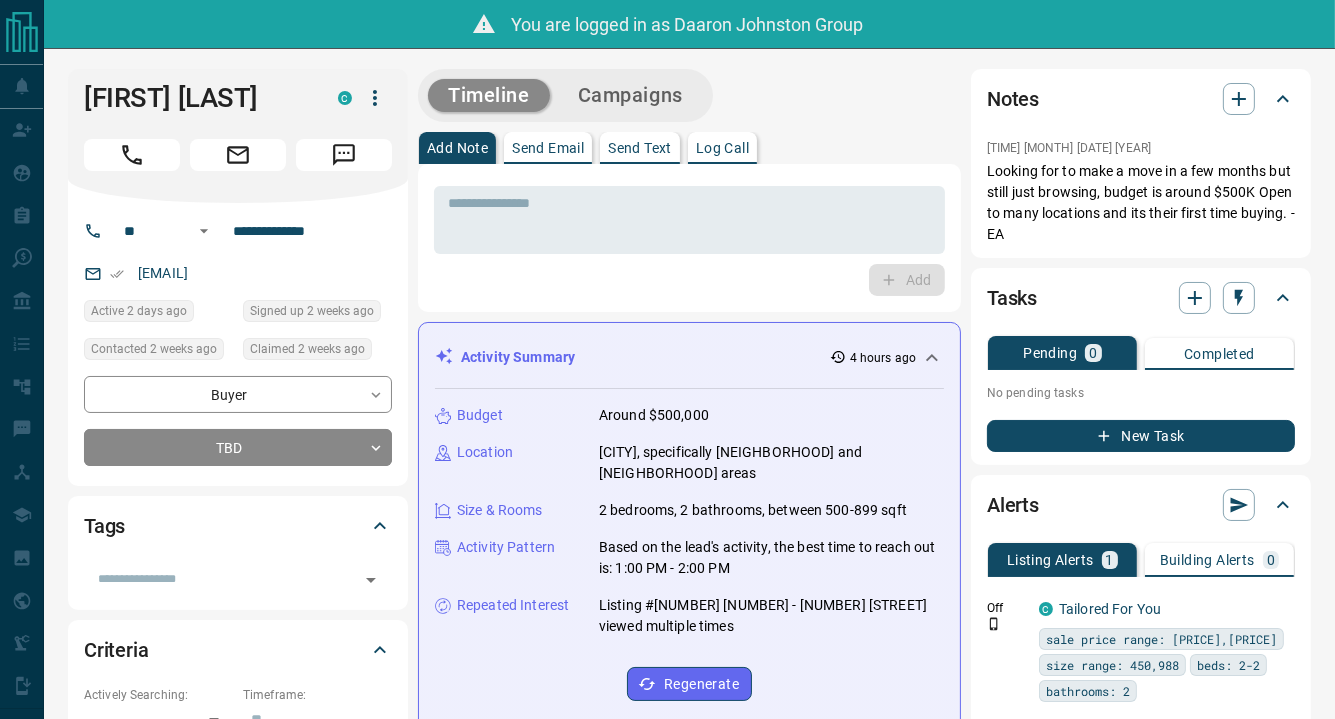 click on "[EMAIL]" at bounding box center [238, 273] 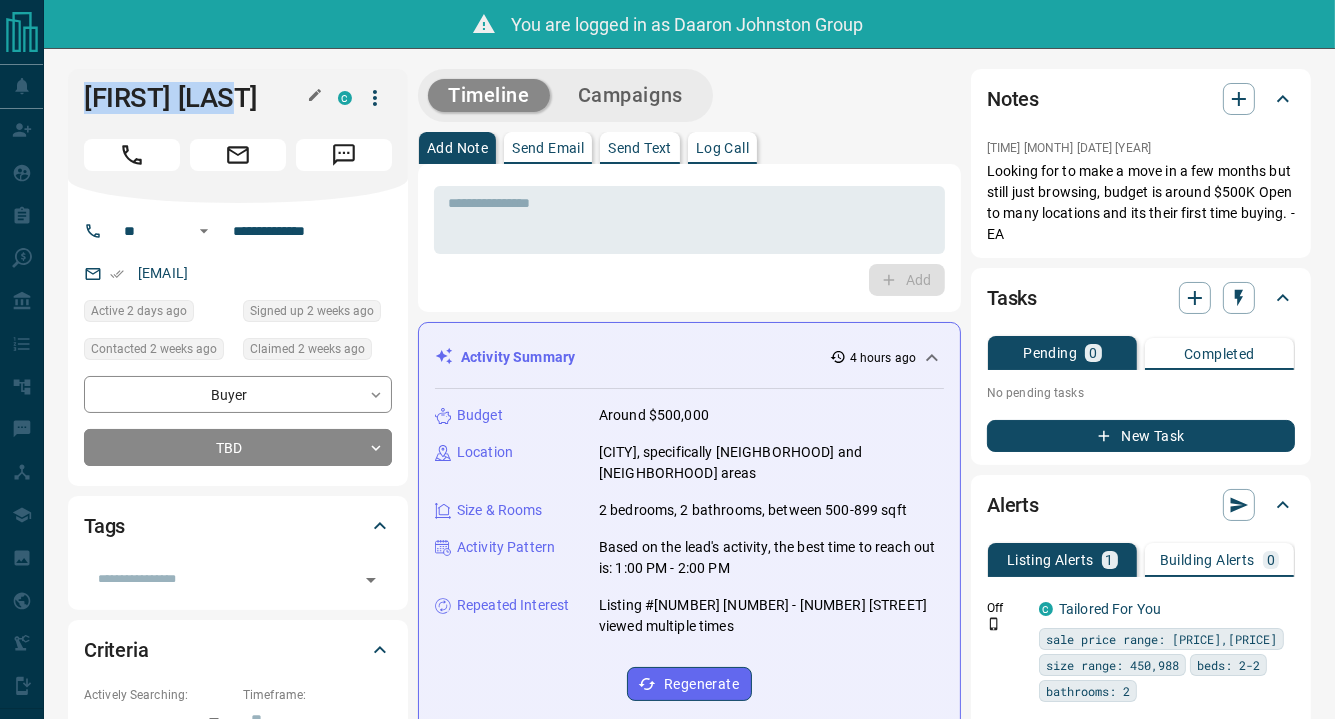 drag, startPoint x: 257, startPoint y: 102, endPoint x: 86, endPoint y: 111, distance: 171.23668 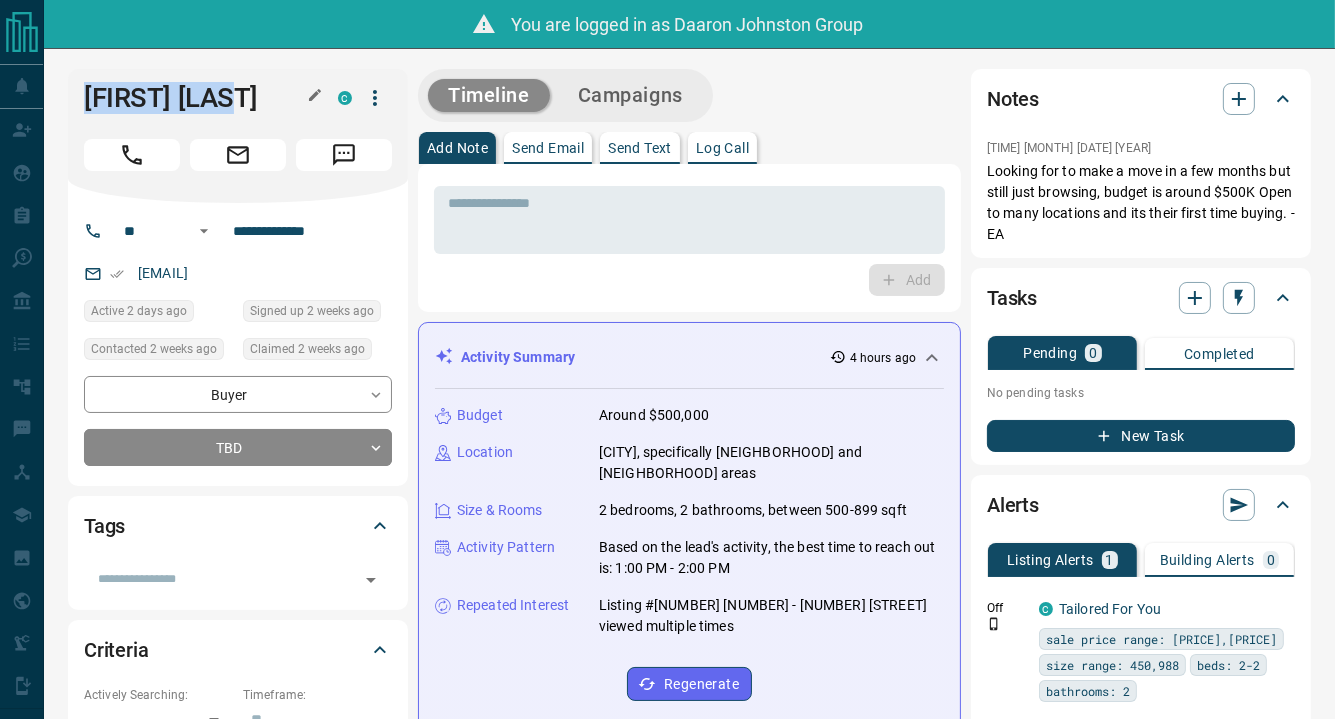 click on "[FIRST] [LAST]" at bounding box center [196, 98] 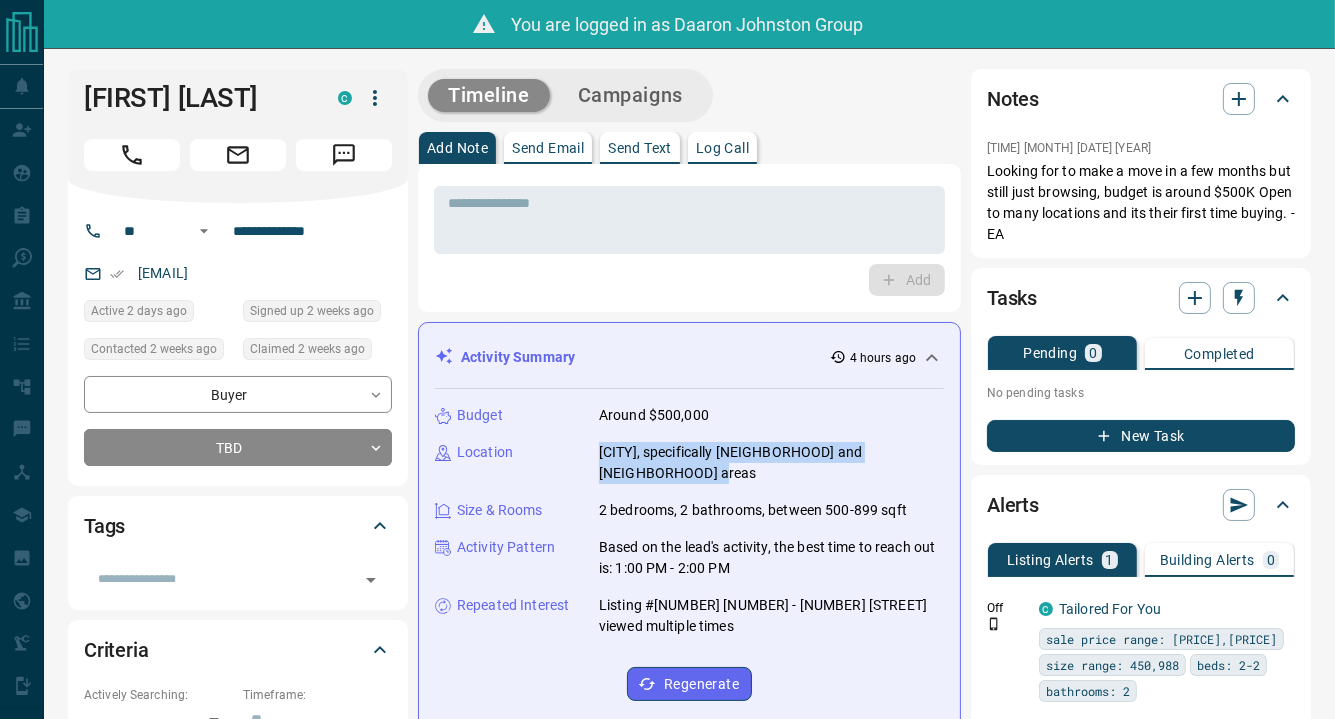 drag, startPoint x: 602, startPoint y: 451, endPoint x: 657, endPoint y: 464, distance: 56.515484 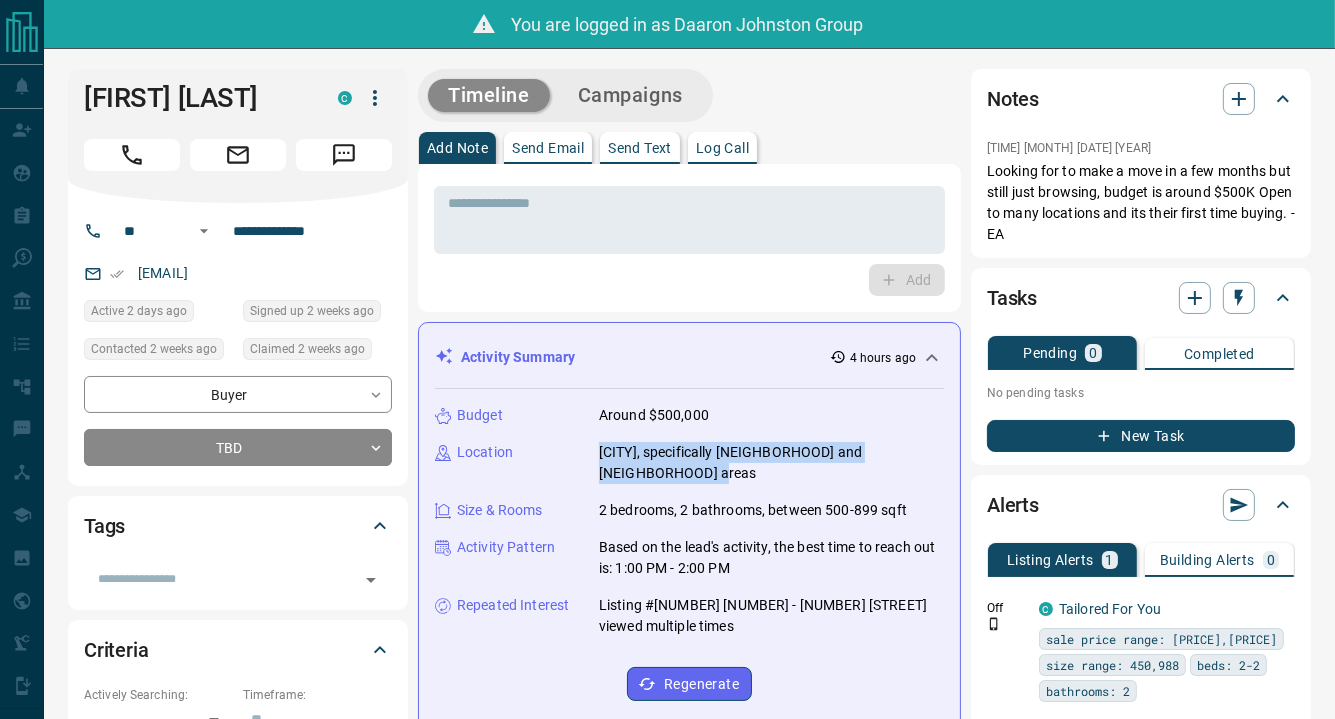 click on "[CITY], specifically [NEIGHBORHOOD] and [NEIGHBORHOOD] areas" at bounding box center (771, 463) 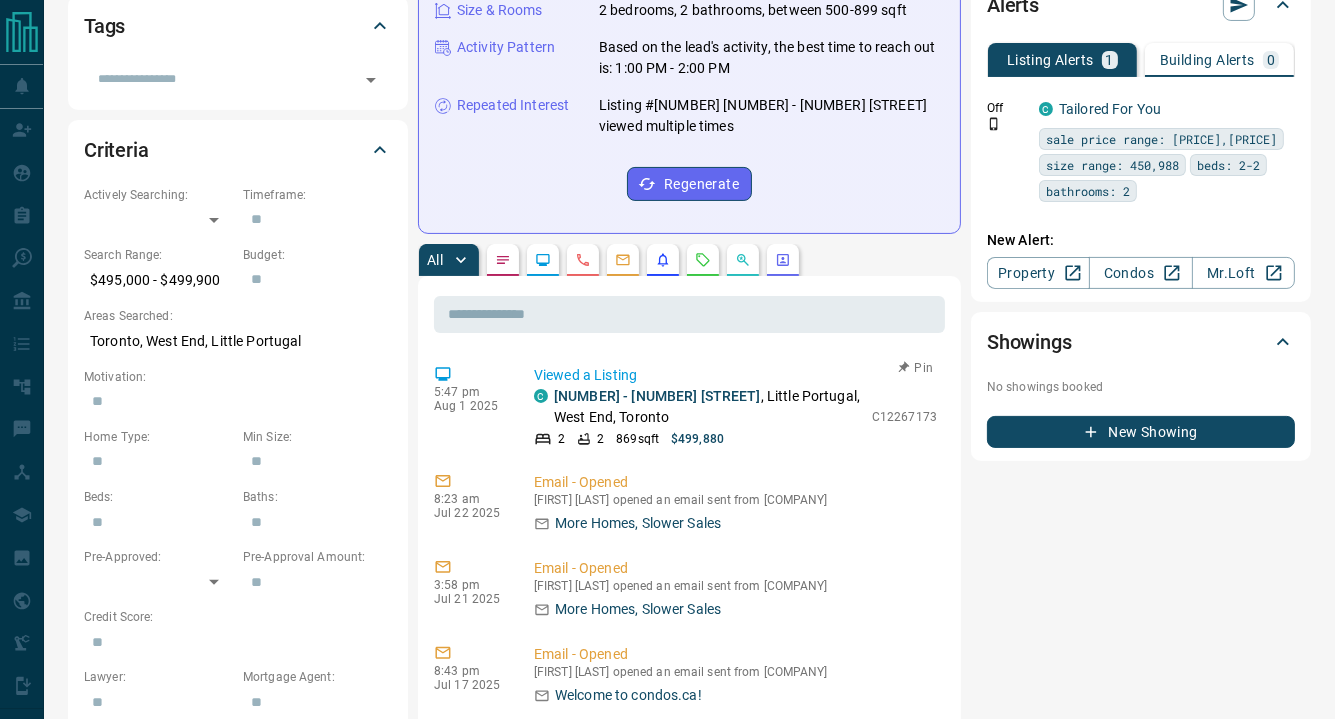 scroll, scrollTop: 0, scrollLeft: 0, axis: both 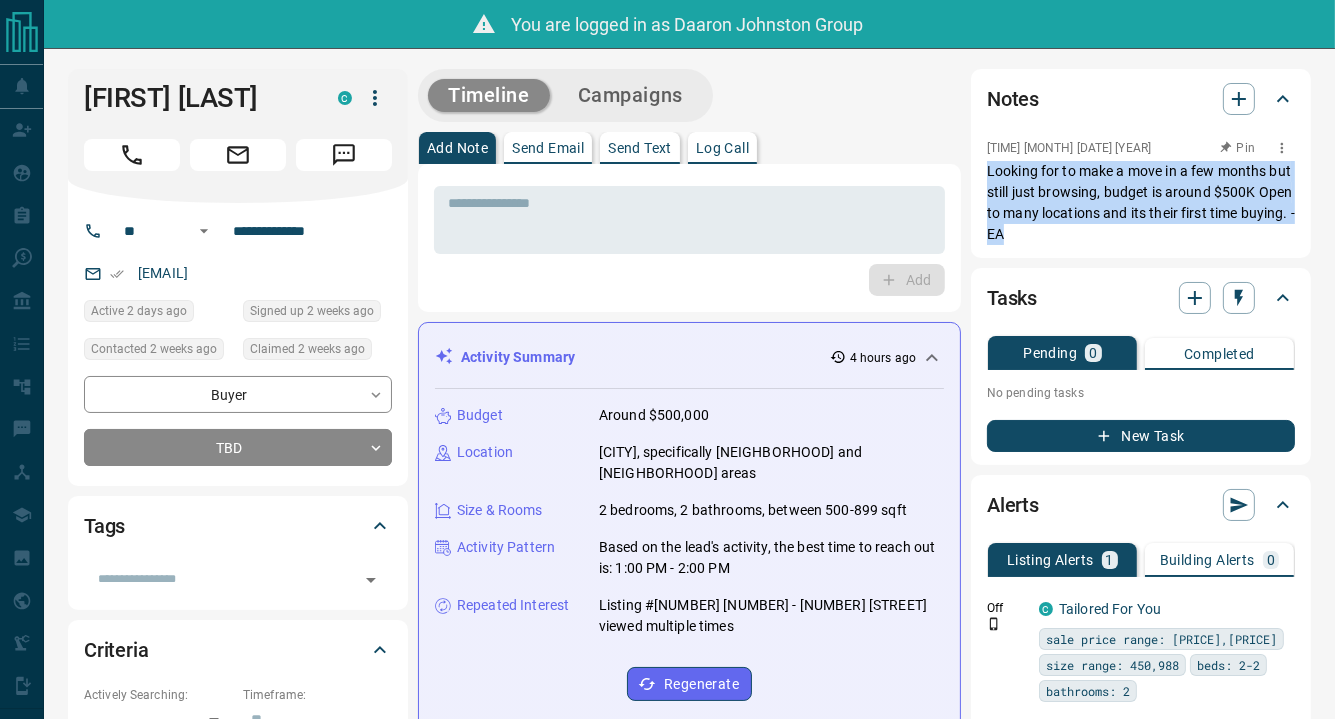 drag, startPoint x: 984, startPoint y: 170, endPoint x: 1035, endPoint y: 242, distance: 88.23265 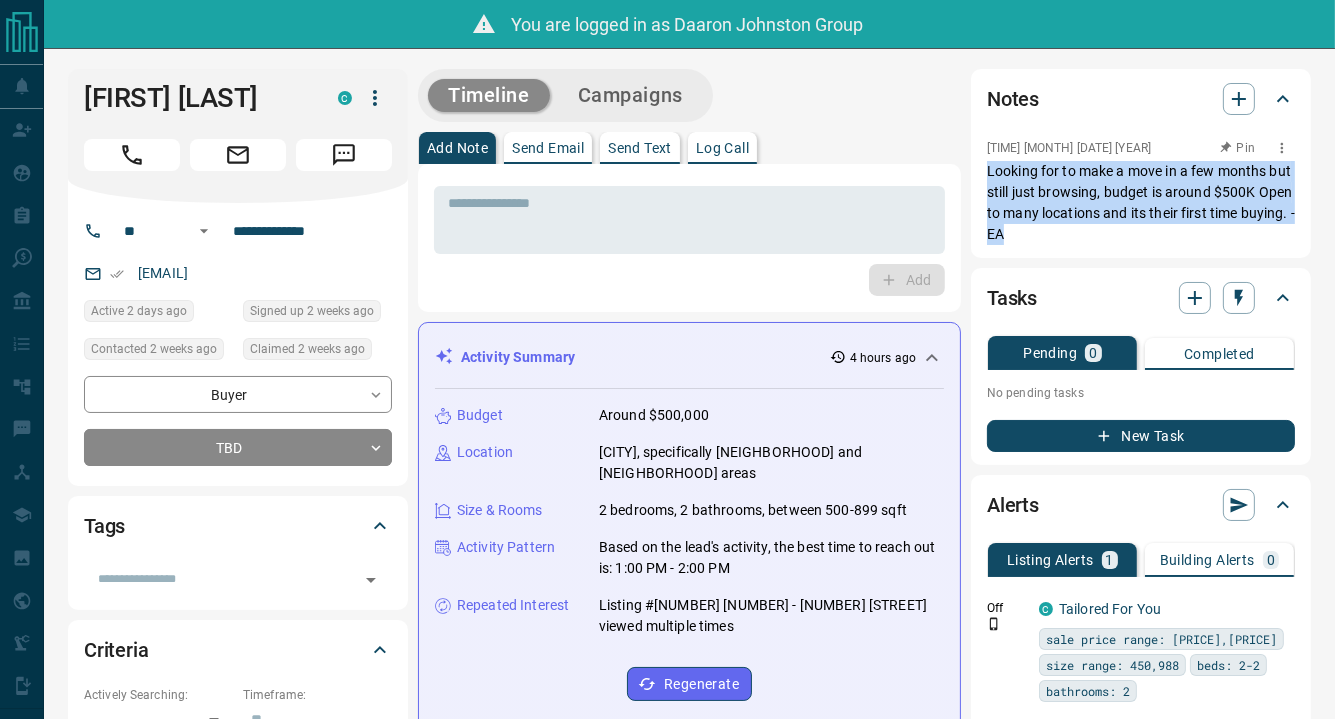 click on "Notes [TIME] [DATE] [MONTH] [YEAR] Pin Looking for to make a move in a few months but still just browsing, budget is around $500K Open to many locations and its their first time buying. -EA" at bounding box center [1141, 163] 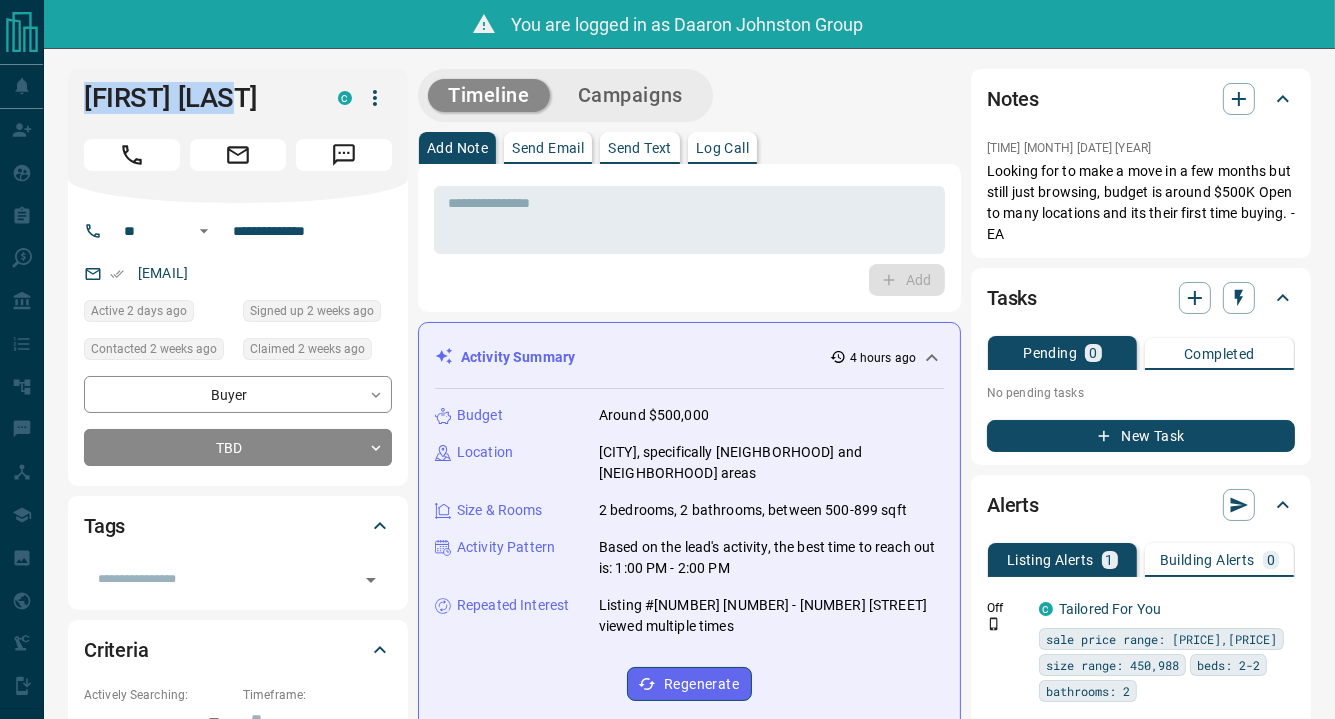drag, startPoint x: 238, startPoint y: 105, endPoint x: 75, endPoint y: 101, distance: 163.04907 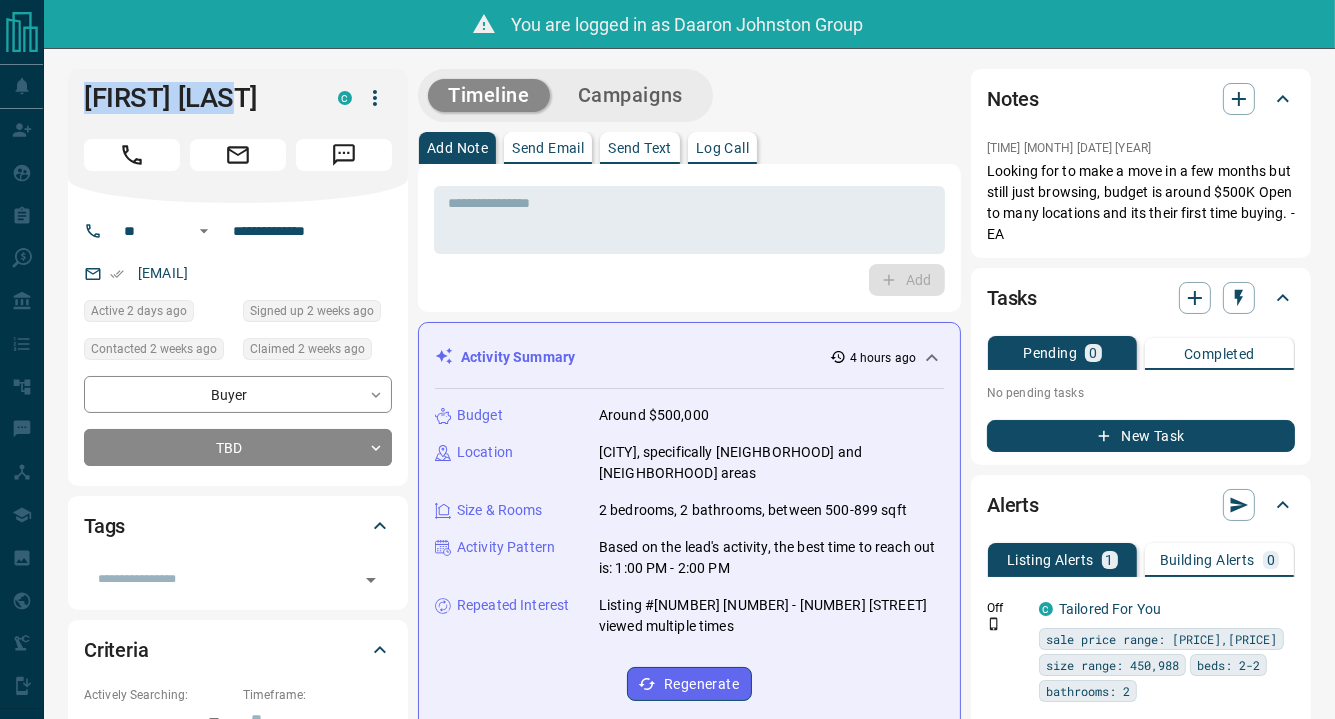 click on "Tristan Wolf C" at bounding box center (238, 136) 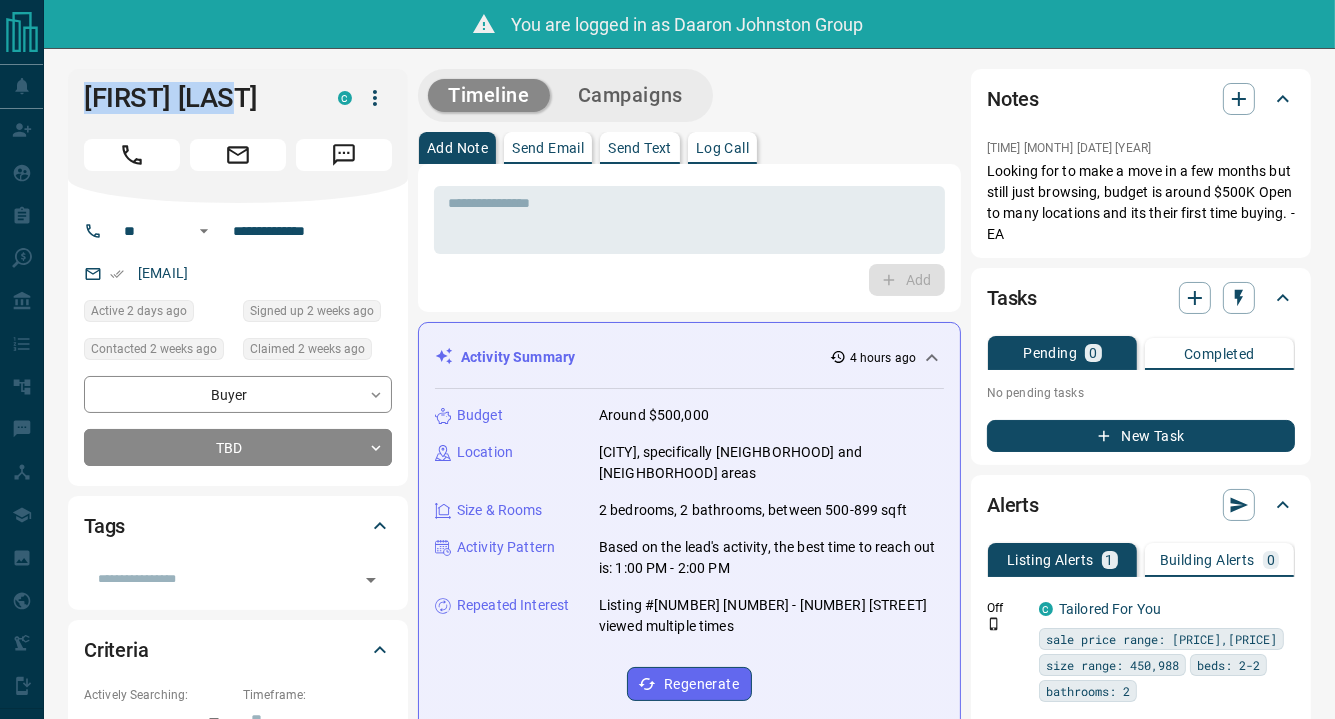 drag, startPoint x: 241, startPoint y: 106, endPoint x: 87, endPoint y: 118, distance: 154.46683 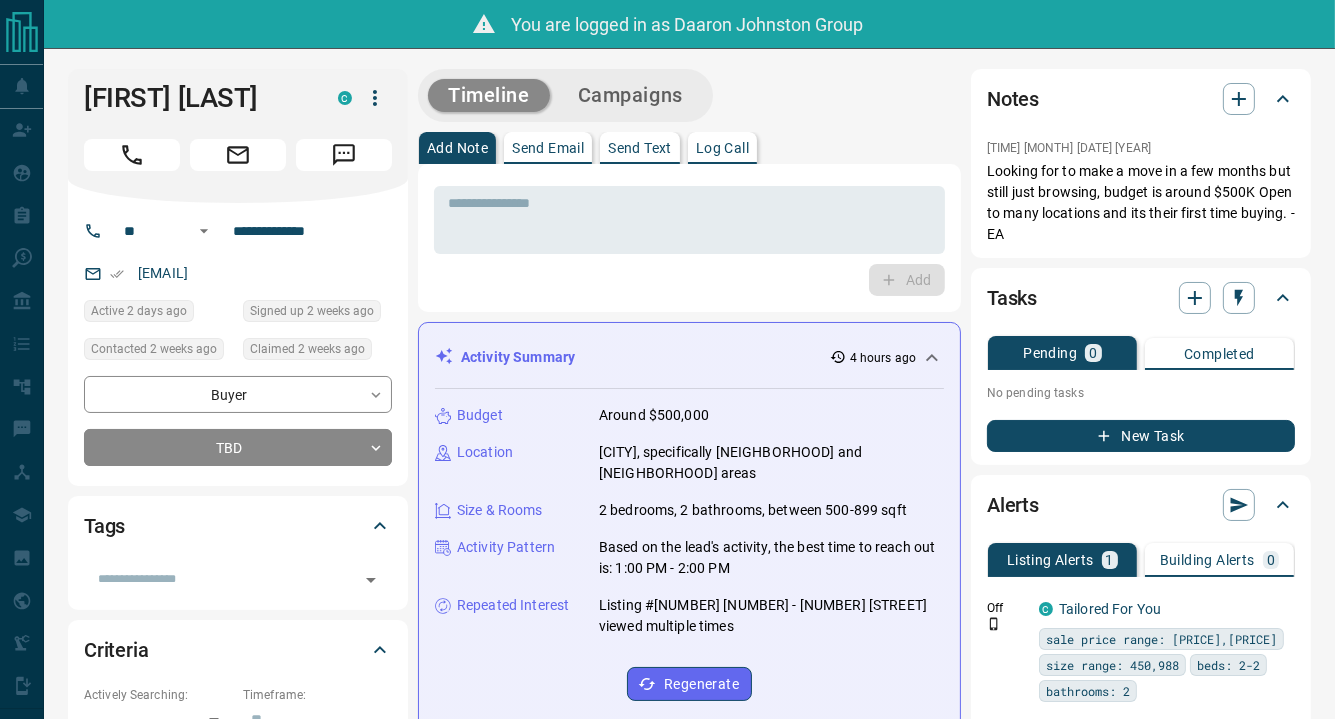 click on "Add" at bounding box center [689, 280] 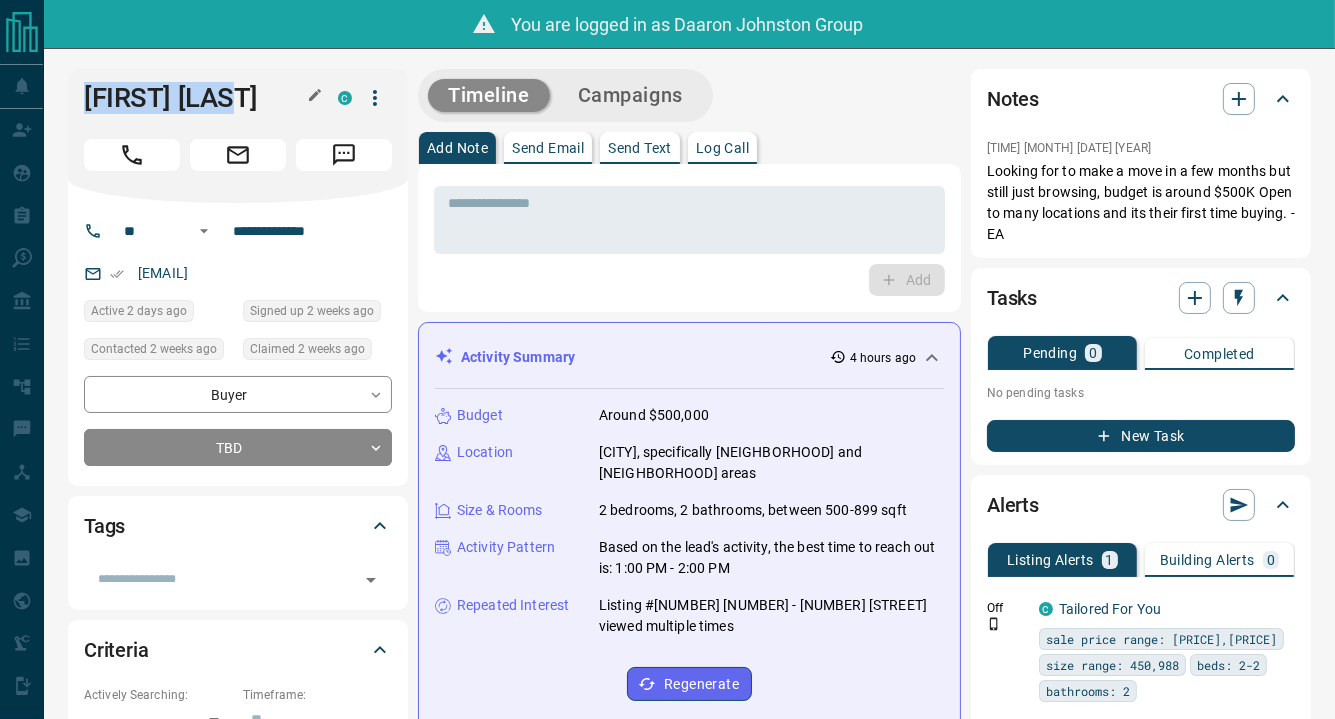 drag, startPoint x: 232, startPoint y: 95, endPoint x: 91, endPoint y: 102, distance: 141.17365 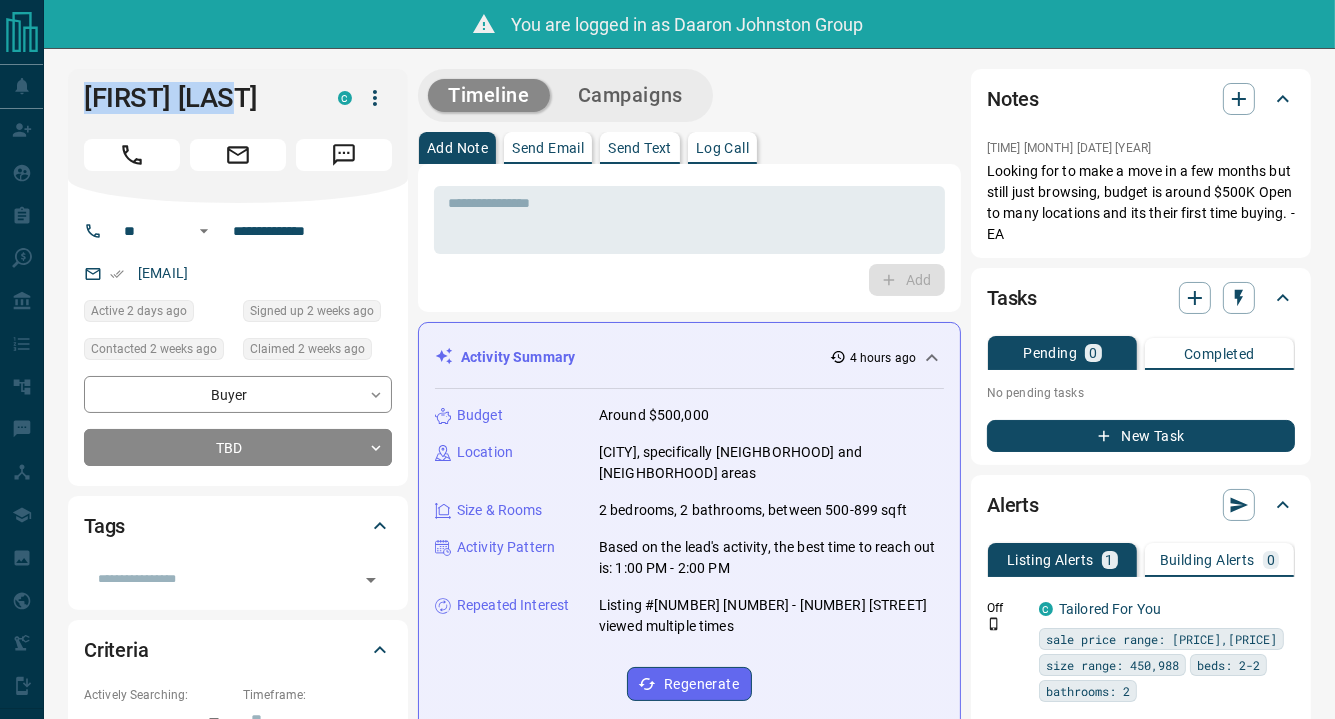 click 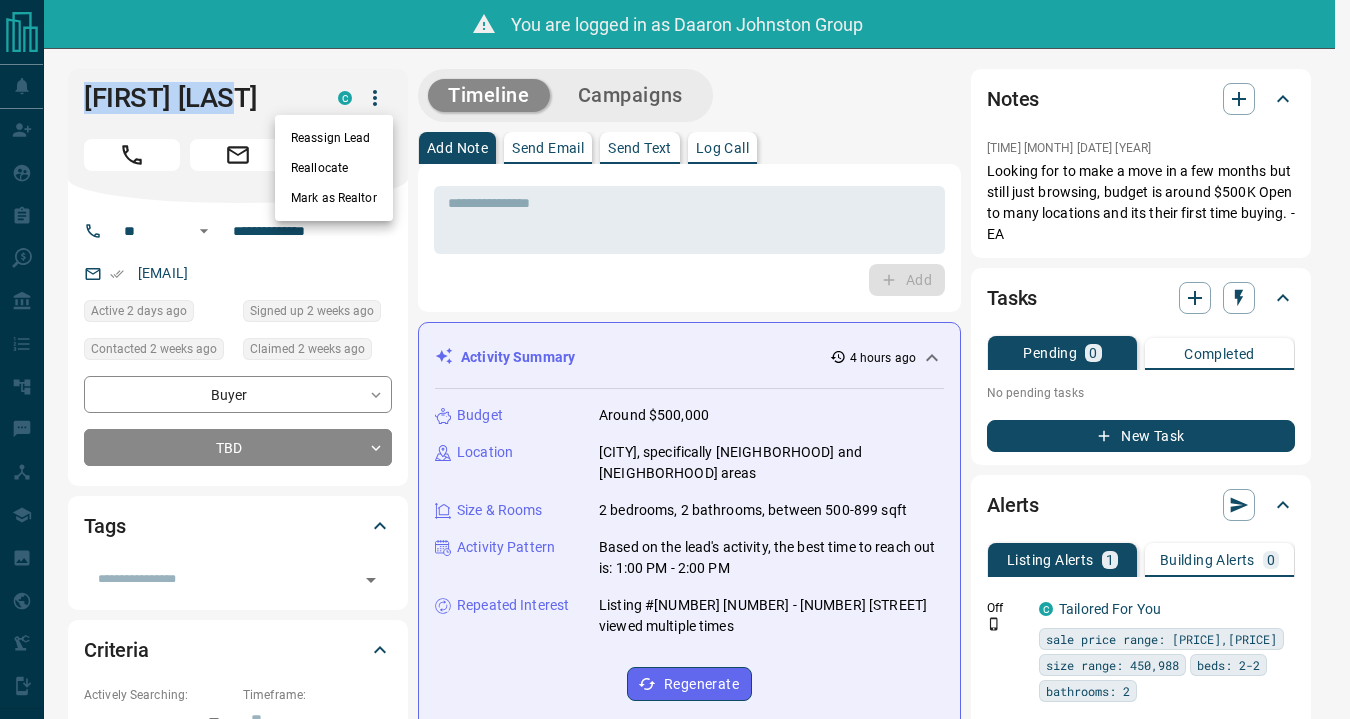 click on "Reassign Lead" at bounding box center (334, 138) 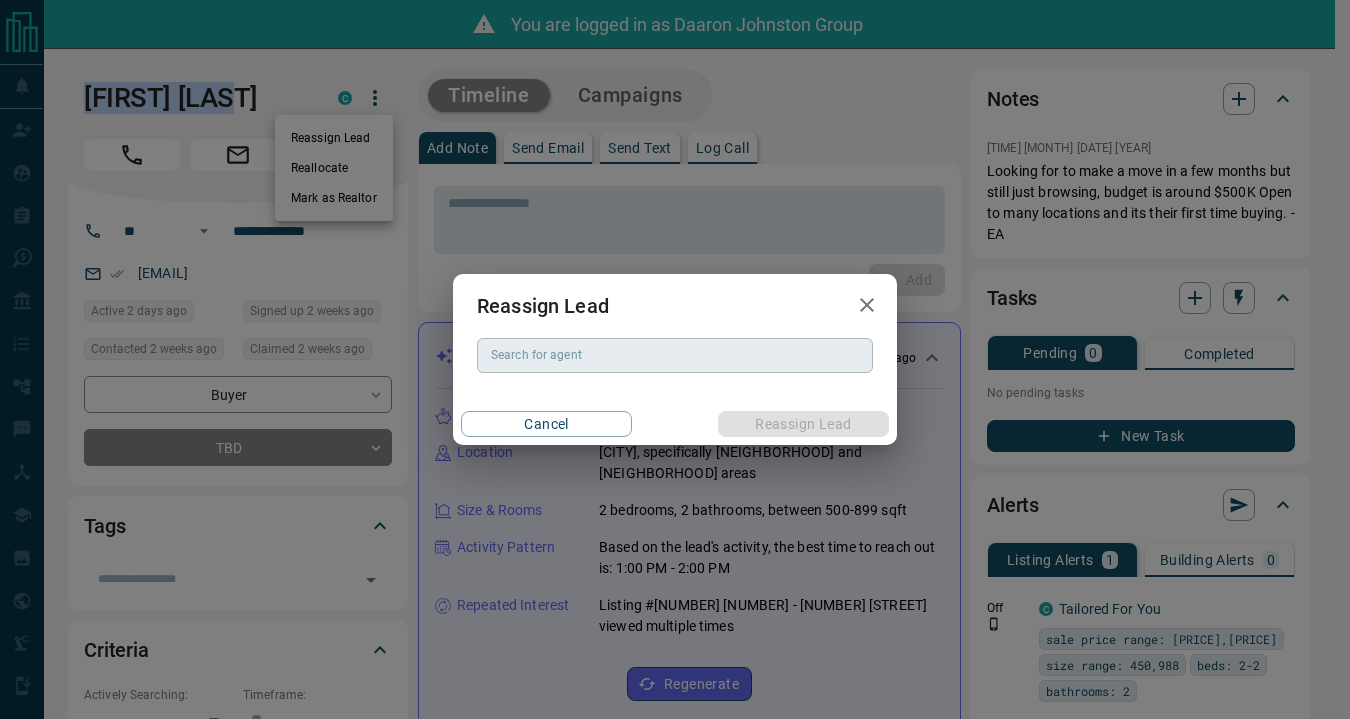 click on "Search for agent" at bounding box center [675, 355] 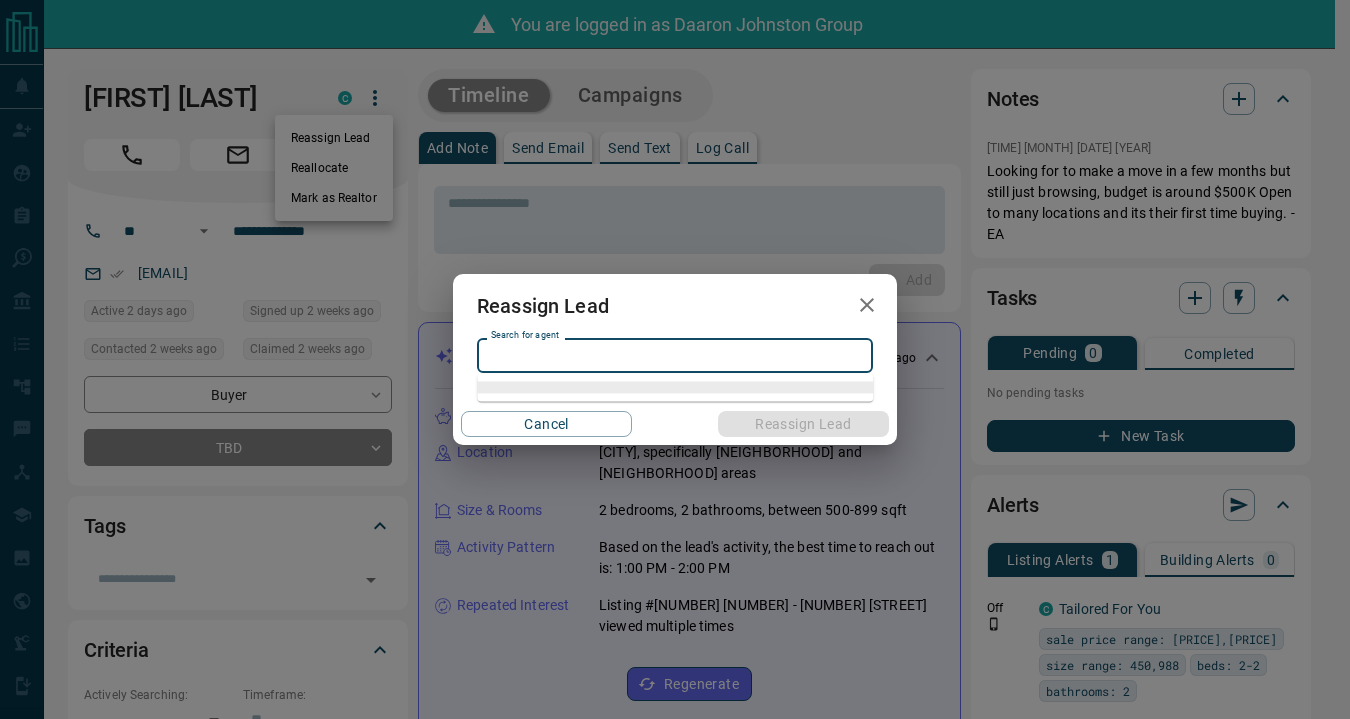 paste on "**********" 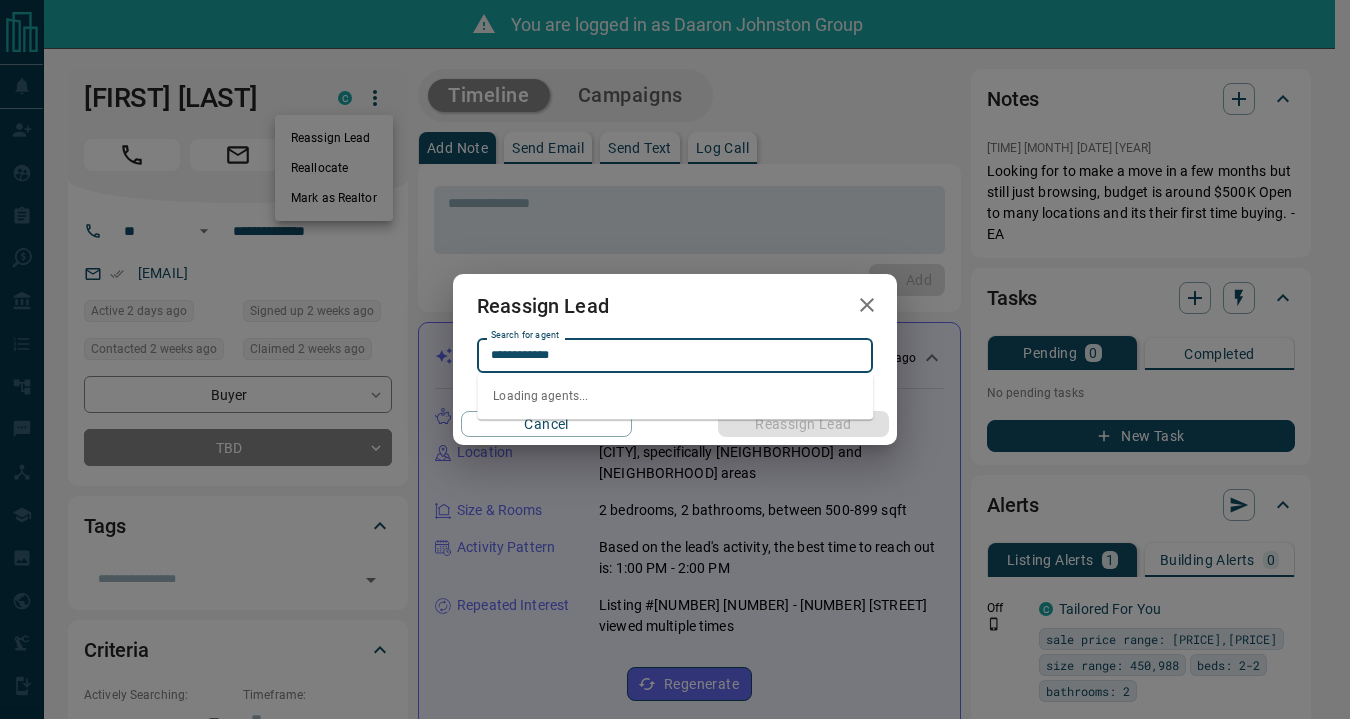 click on "**********" at bounding box center [673, 355] 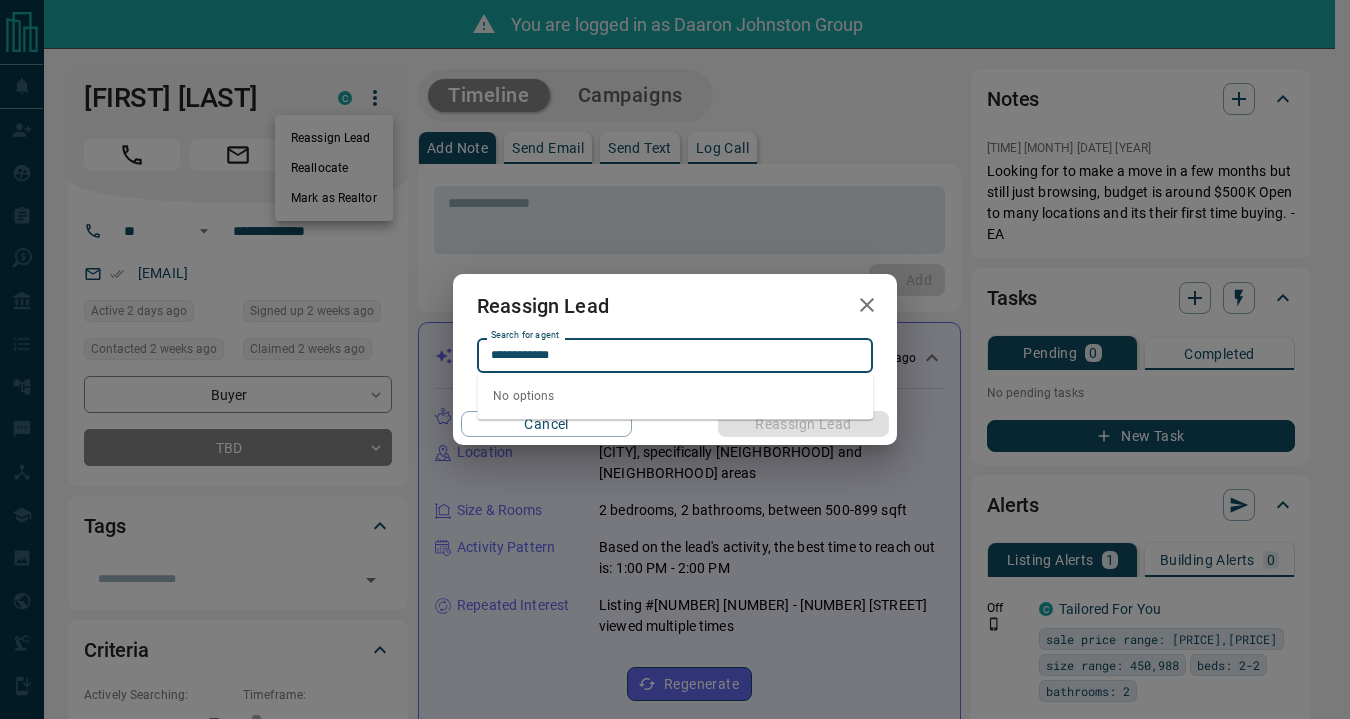 click on "**********" at bounding box center (673, 355) 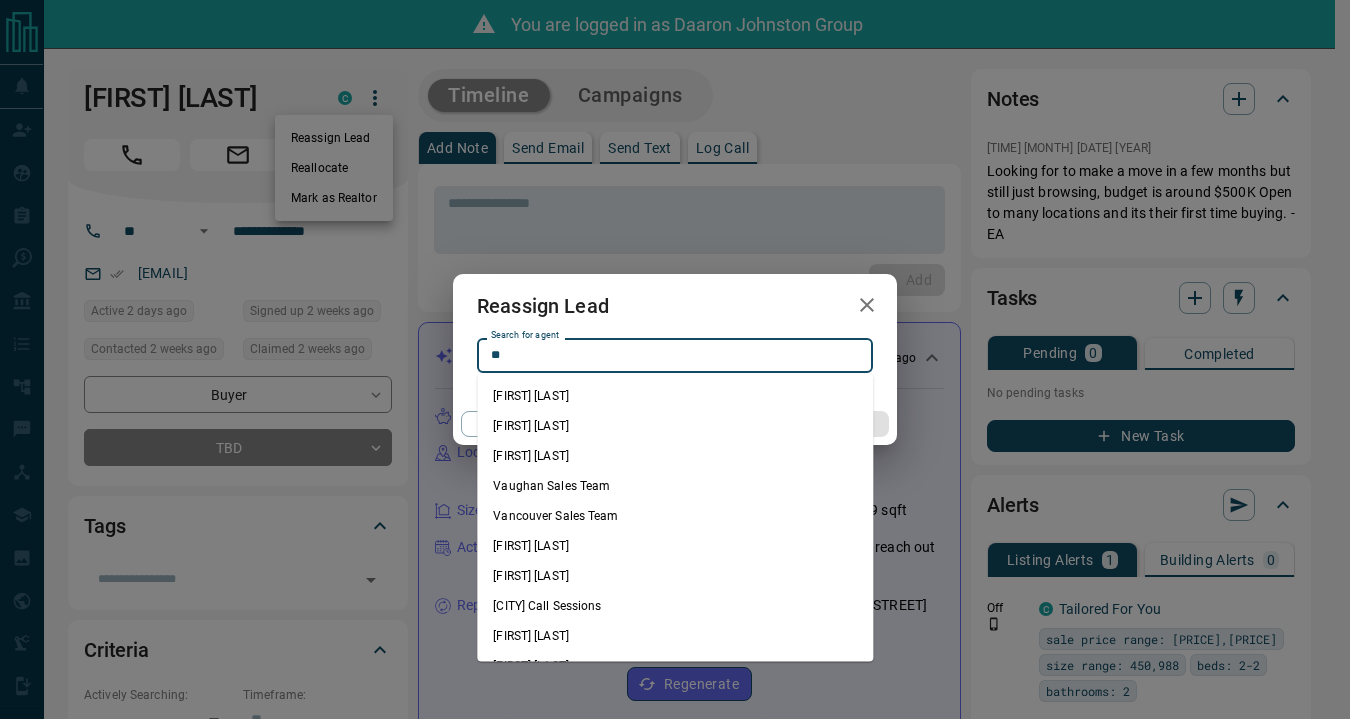 click on "Vanessa Elliston" at bounding box center [675, 426] 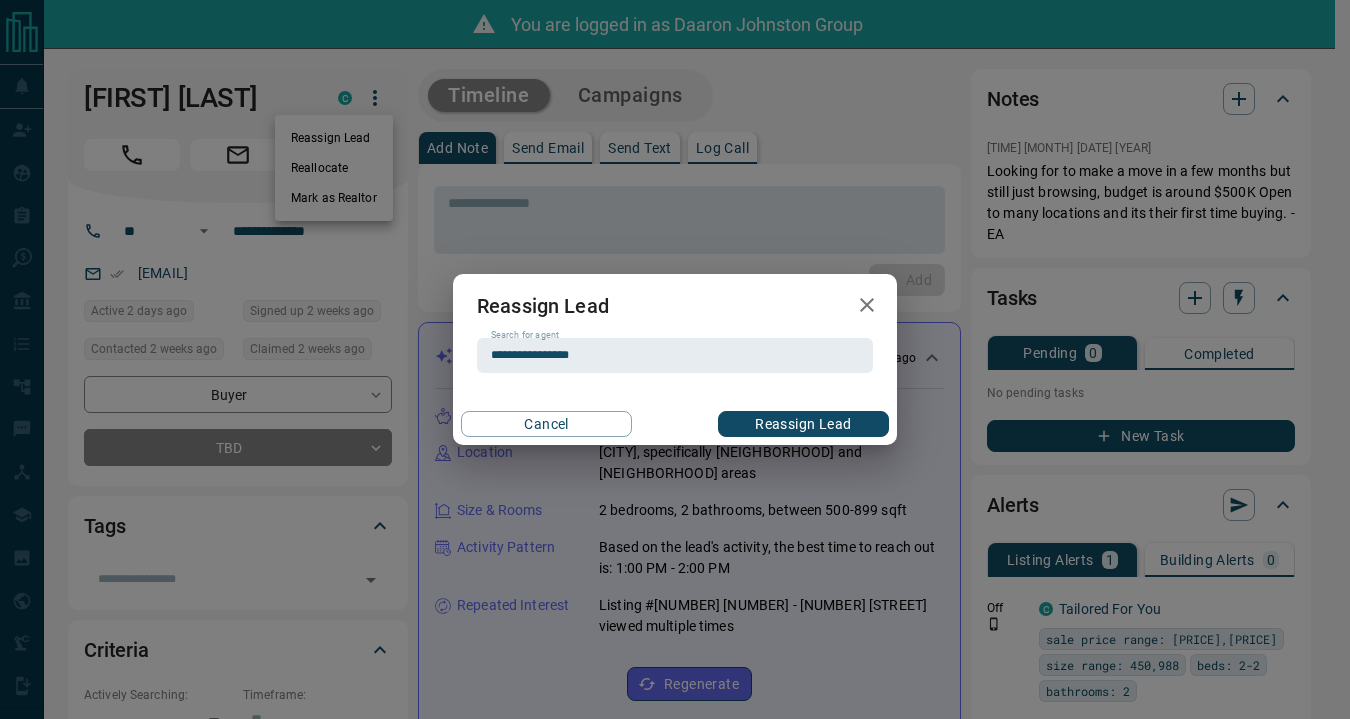 click on "Reassign Lead" at bounding box center [803, 424] 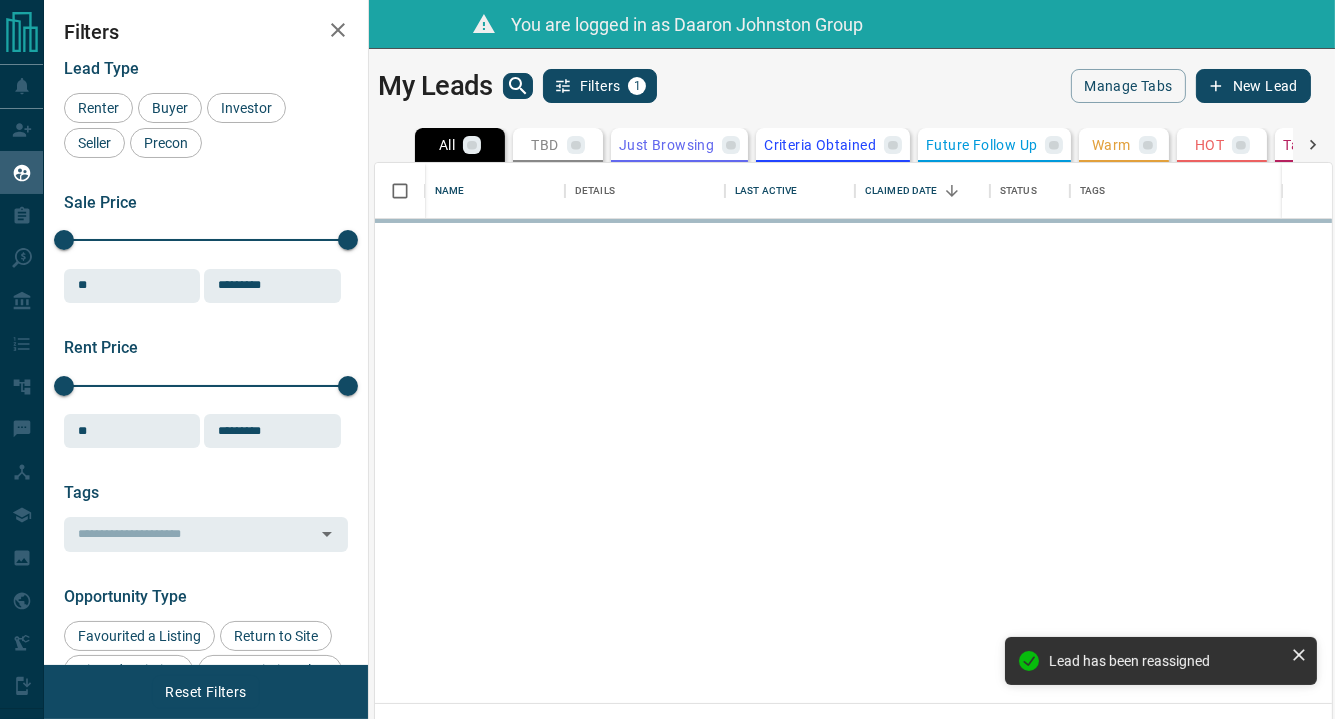 scroll, scrollTop: 15, scrollLeft: 16, axis: both 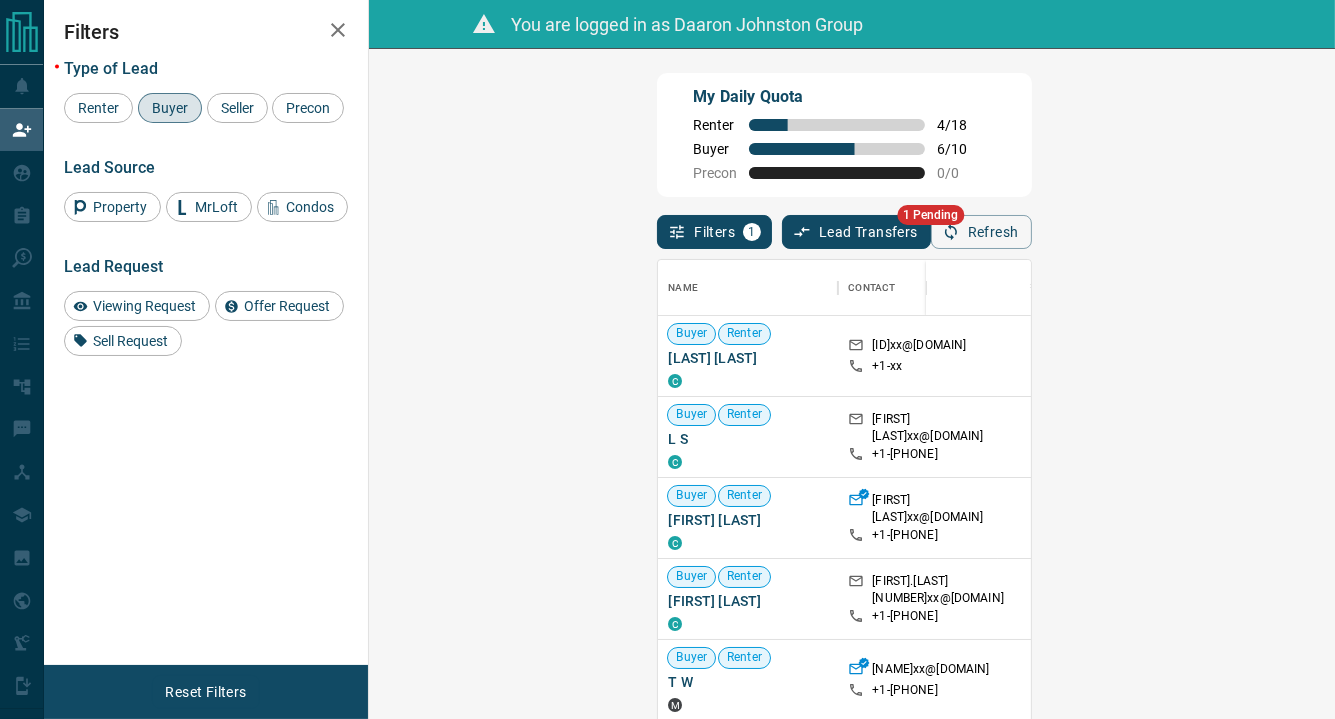 click on "Claim" at bounding box center (1537, 356) 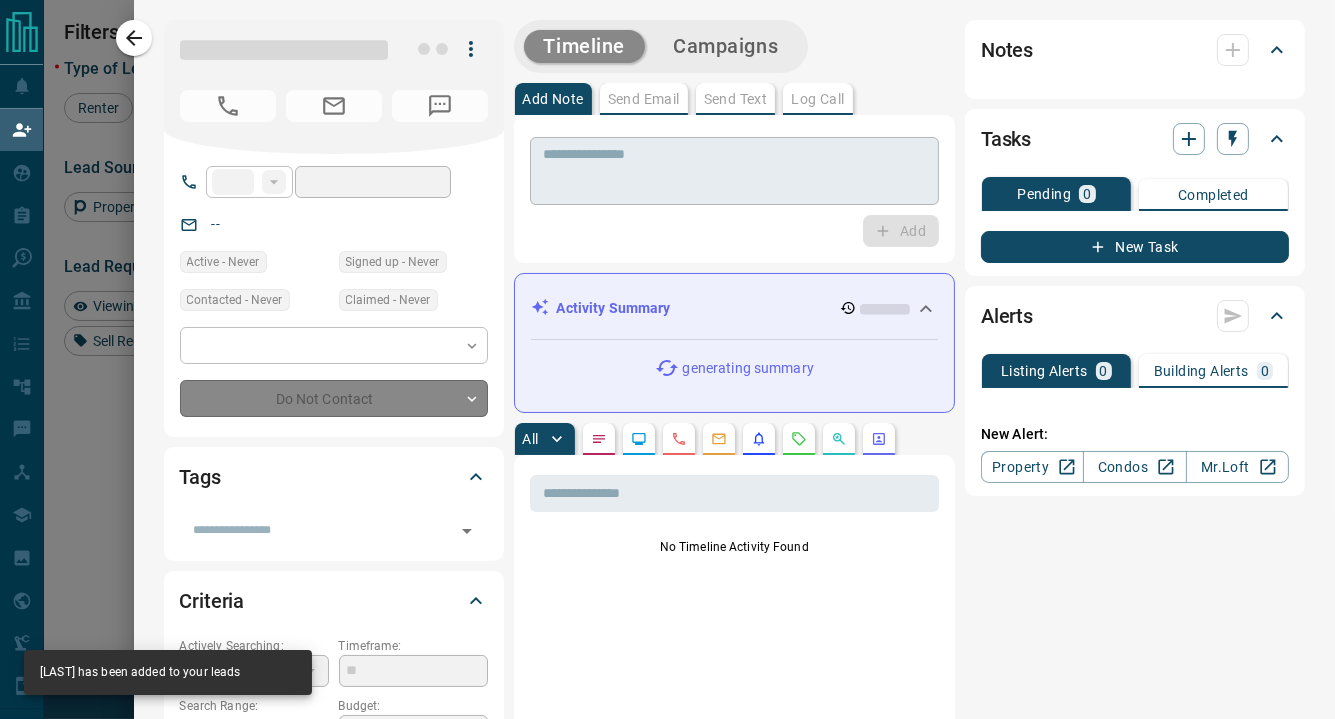 type on "**" 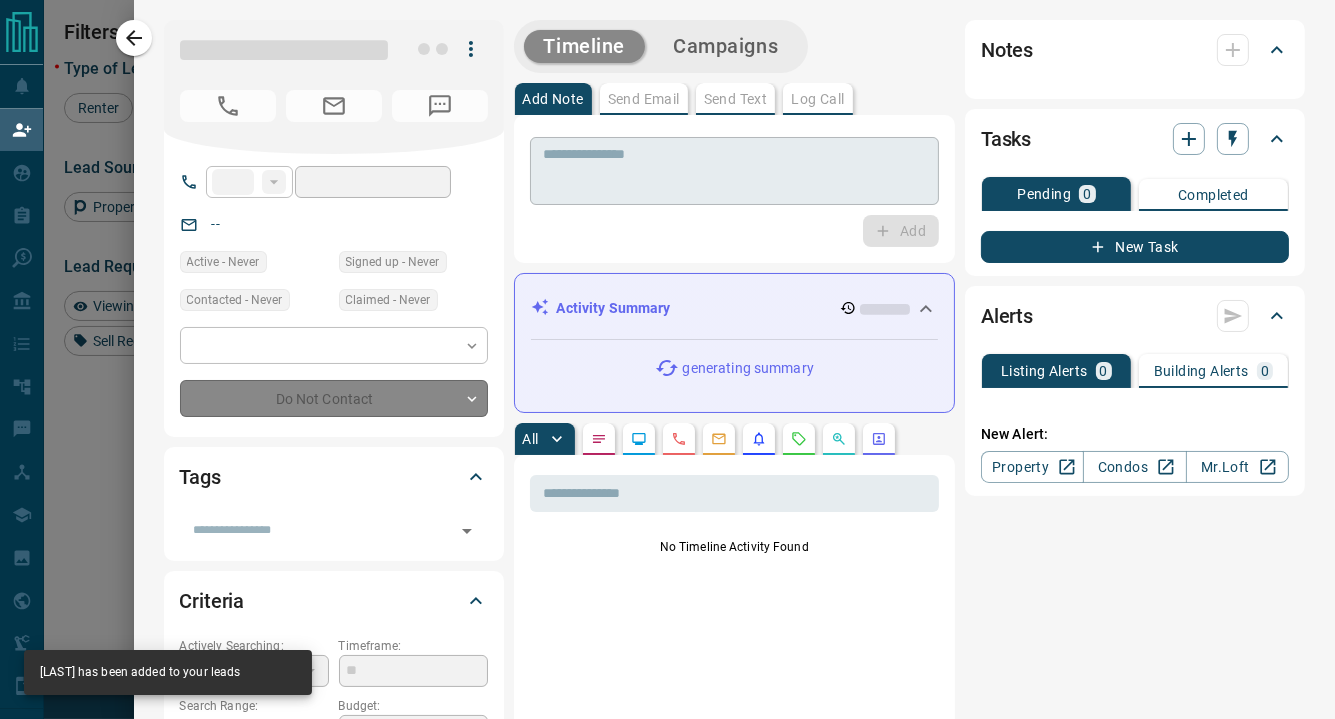type on "**" 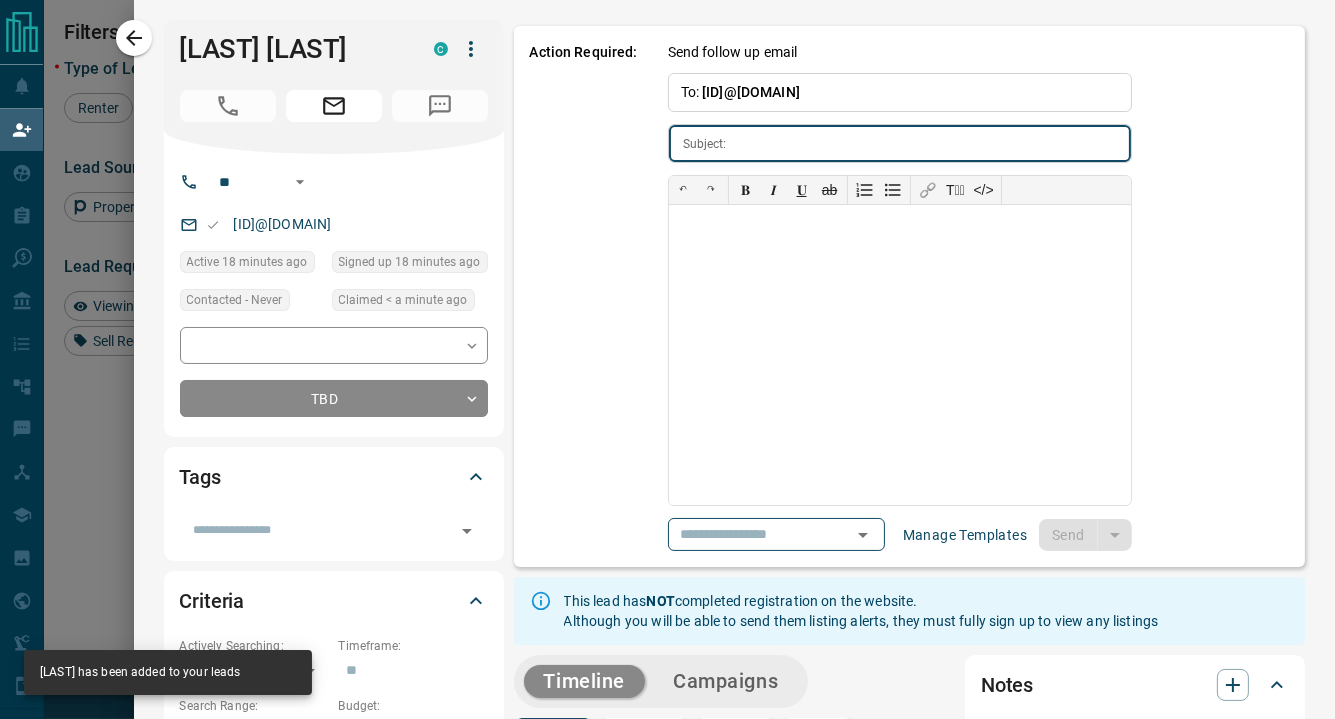 type on "**********" 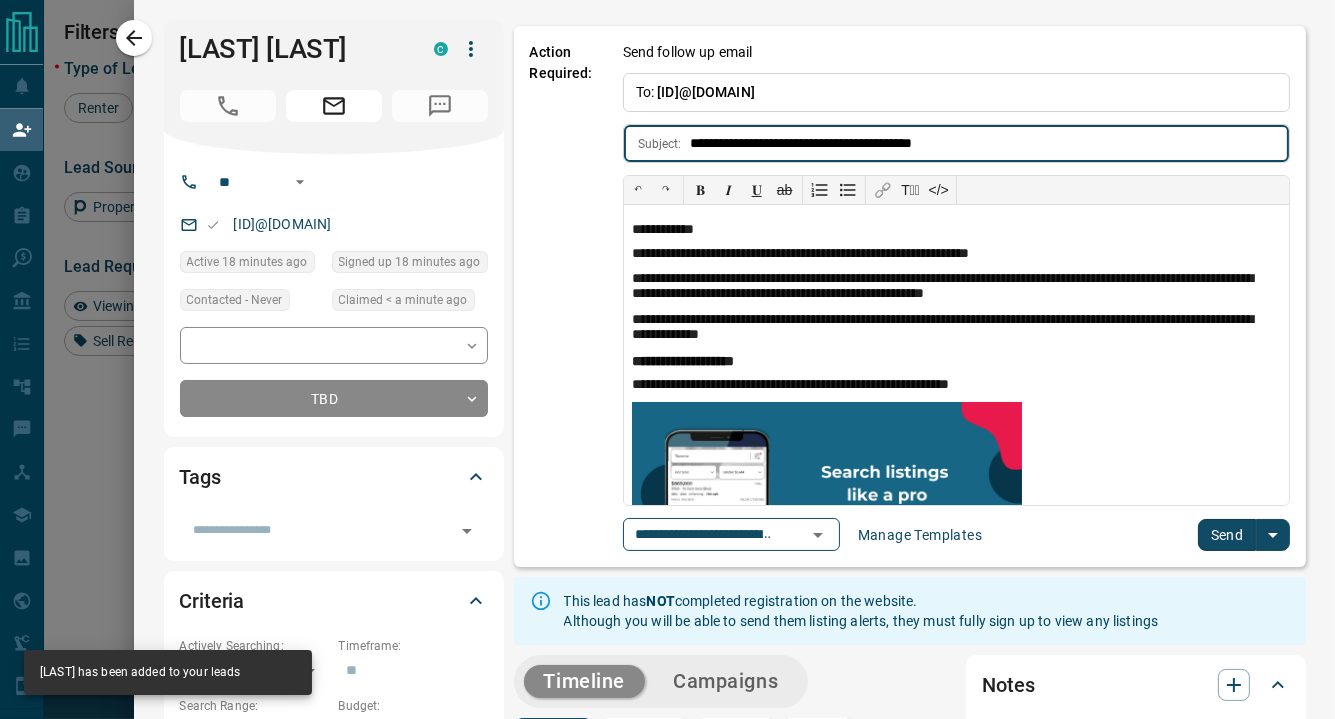 click on "Send" at bounding box center (1227, 535) 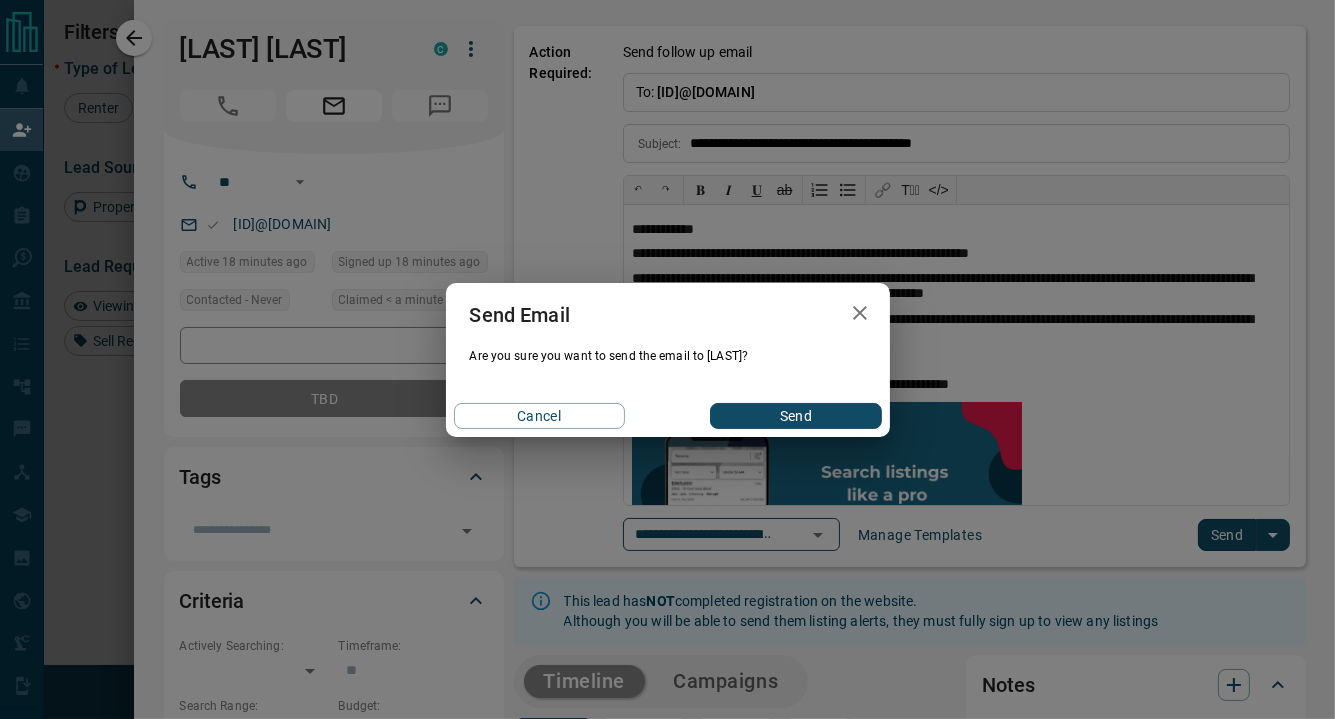 click on "Send" at bounding box center [795, 416] 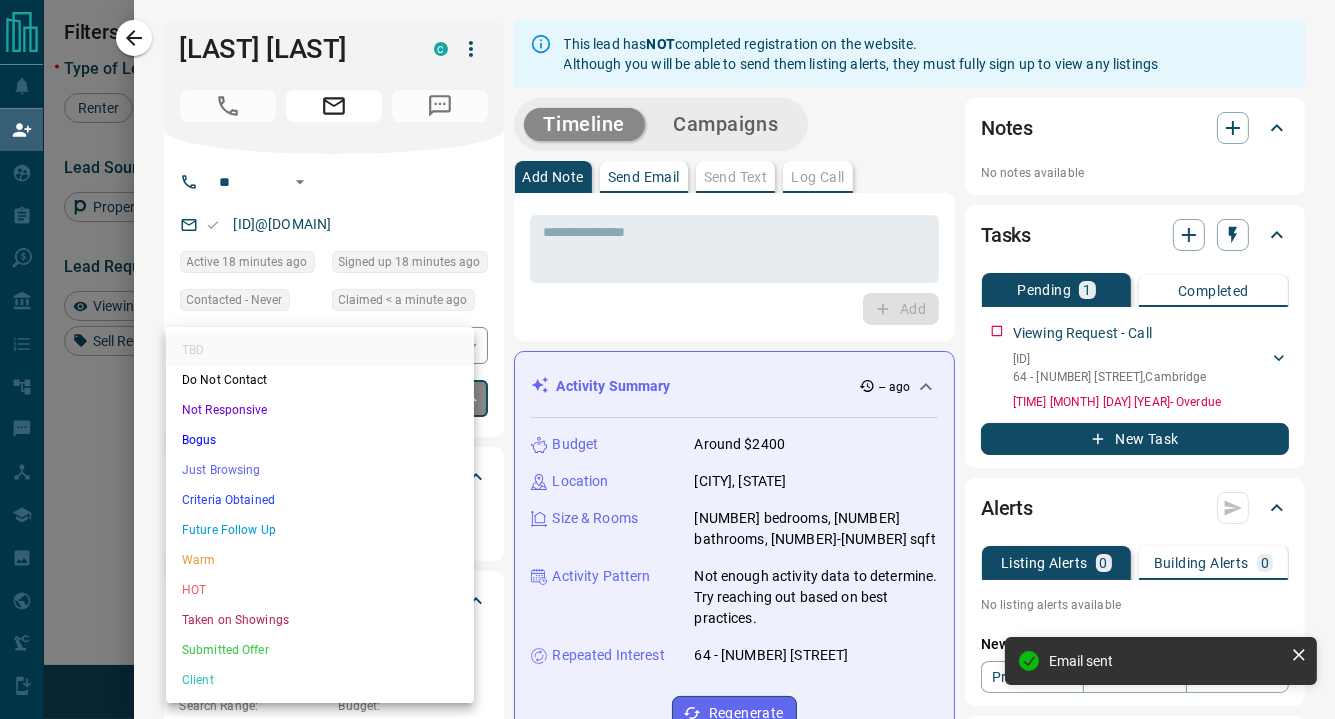 click on "Toronto, East End Buyer Renter [FIRST] [LAST] P [FIRST][LAST]xx@[DOMAIN] +1- [PHONE] Buyer Renter [FIRST] [LAST] C [FIRST][LAST]xx@[DOMAIN] +1- [PHONE] Buyer Renter [FIRST] [LAST] C [FIRST][LAST]xx@[DOMAIN] +1- [PHONE] Viewing Request   ( 1 ) Requested a Viewing Buyer Renter [FIRST] [LAST] [FIRST]xx@[DOMAIN] +1- [PHONE] Buyer Renter [FIRST] [LAST] P [FIRST][LAST]xx@[DOMAIN] +1- [PHONE] Buyer Renter [FIRST] [LAST] C [FIRST][LAST]xx@[DOMAIN] +1- [PHONE]" at bounding box center [667, 332] 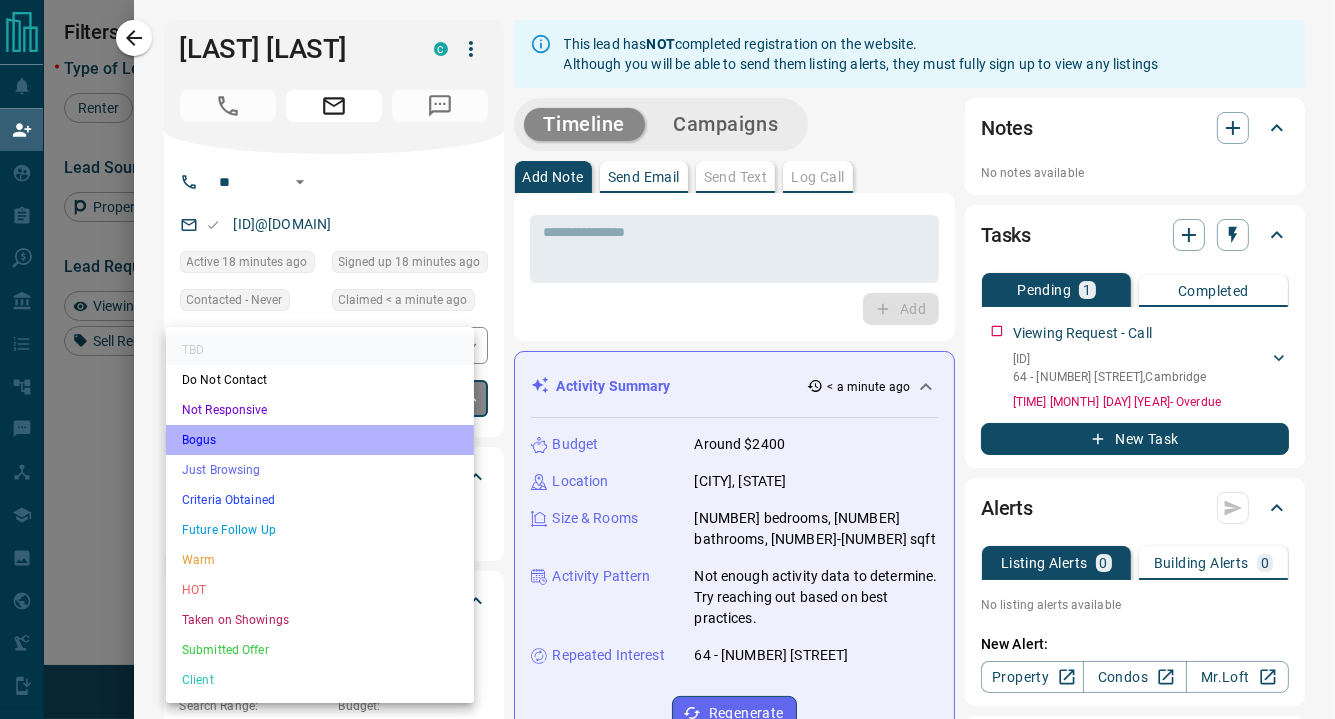 click on "Bogus" at bounding box center [320, 440] 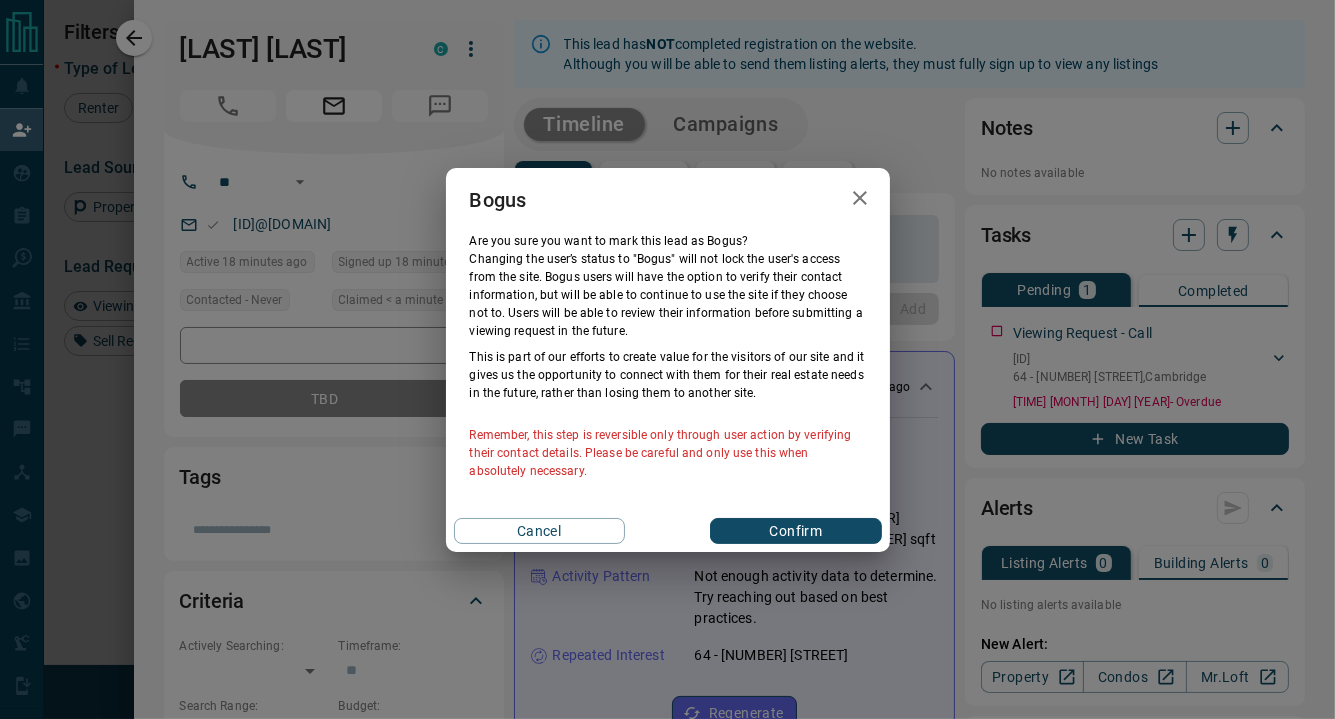 click on "Confirm" at bounding box center (795, 531) 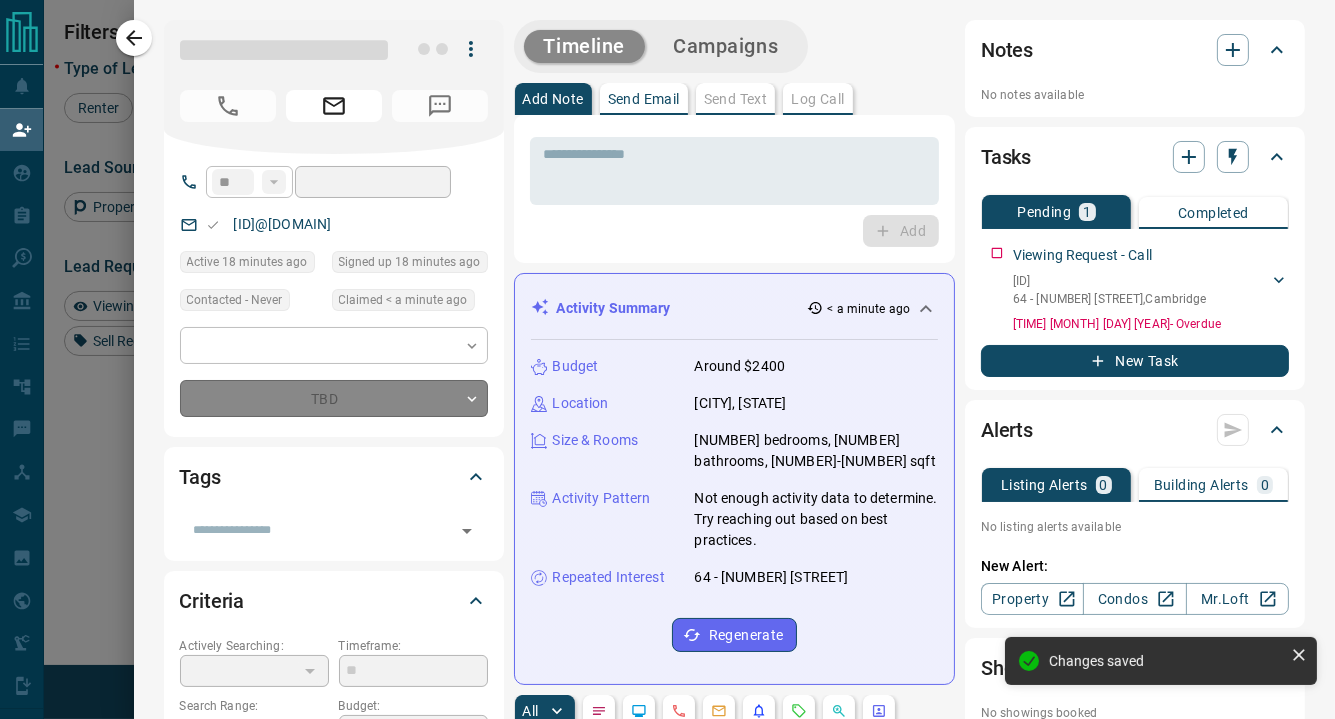 type on "**********" 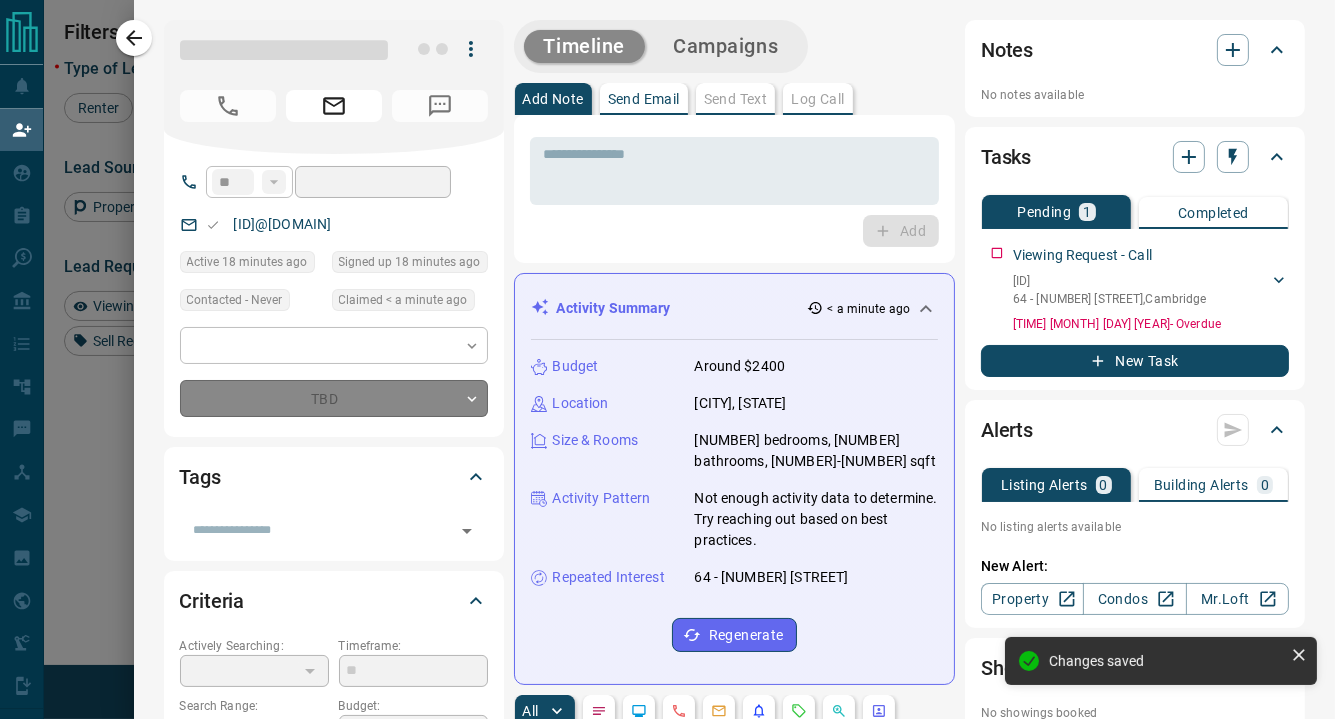 type on "*" 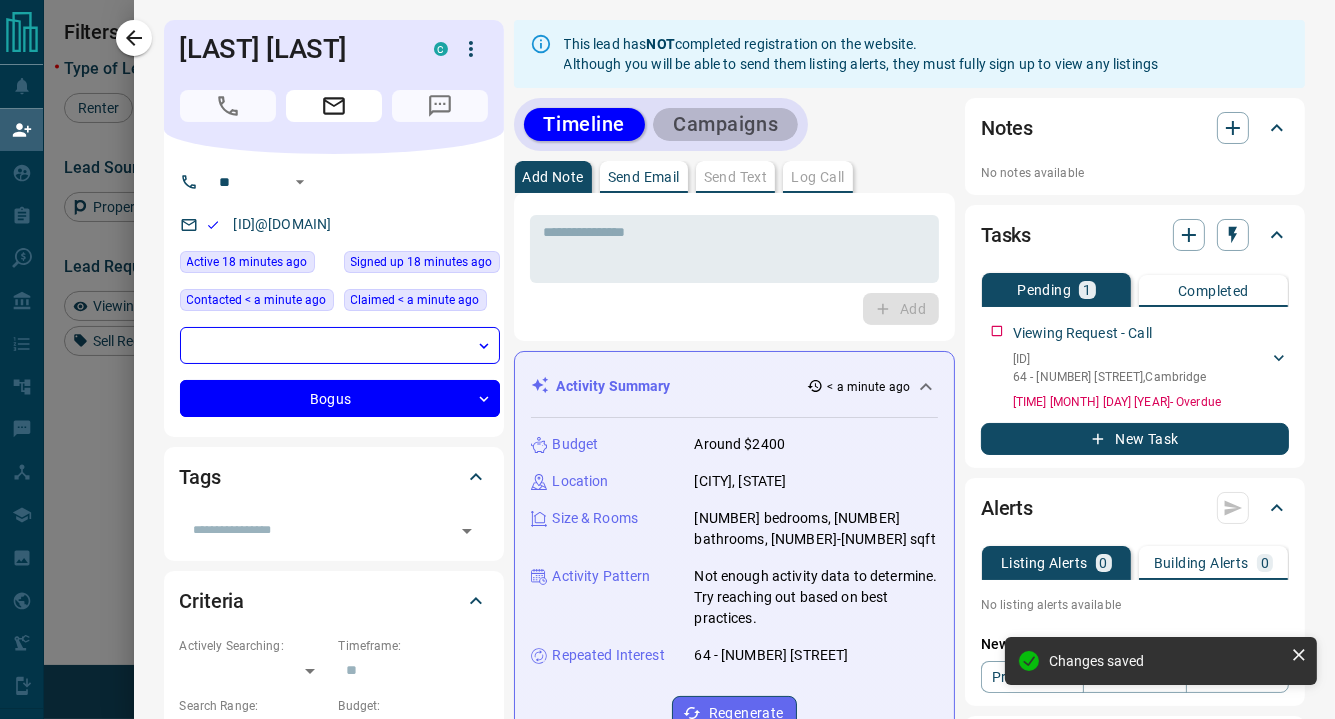 click on "Campaigns" at bounding box center (725, 124) 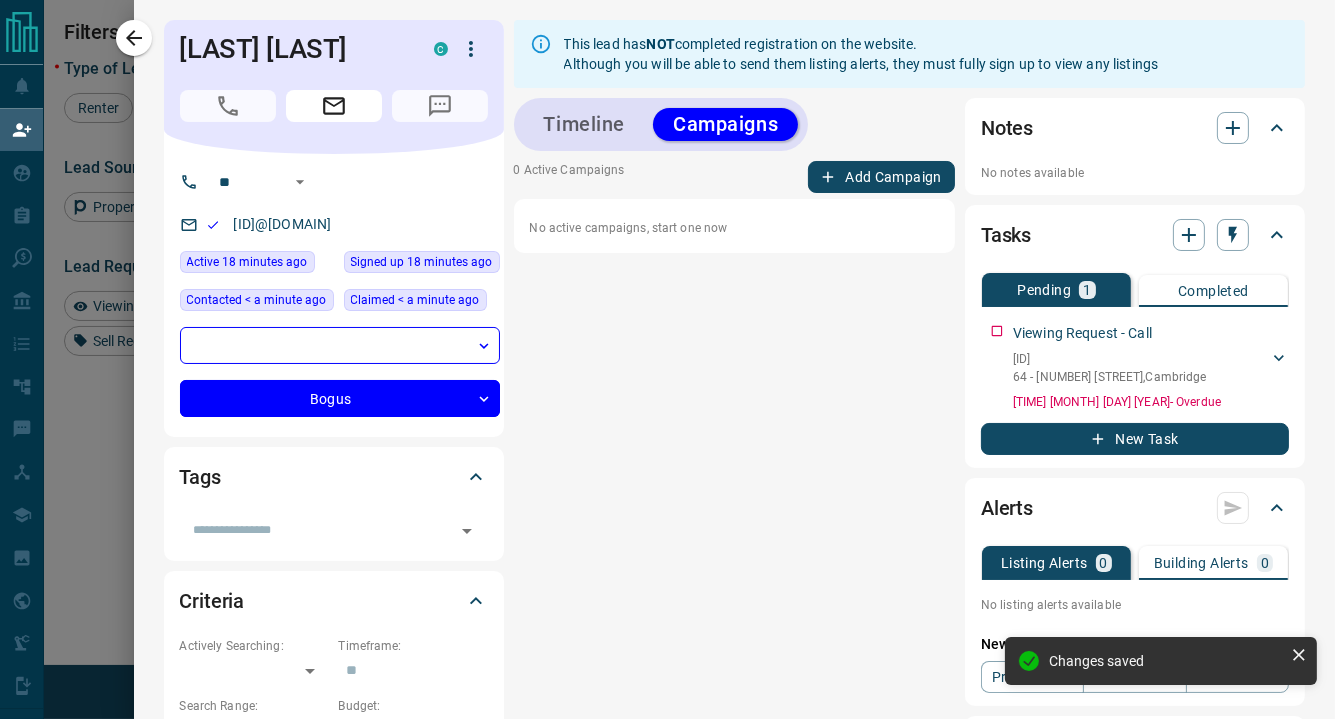 click on "Add Campaign" at bounding box center (881, 177) 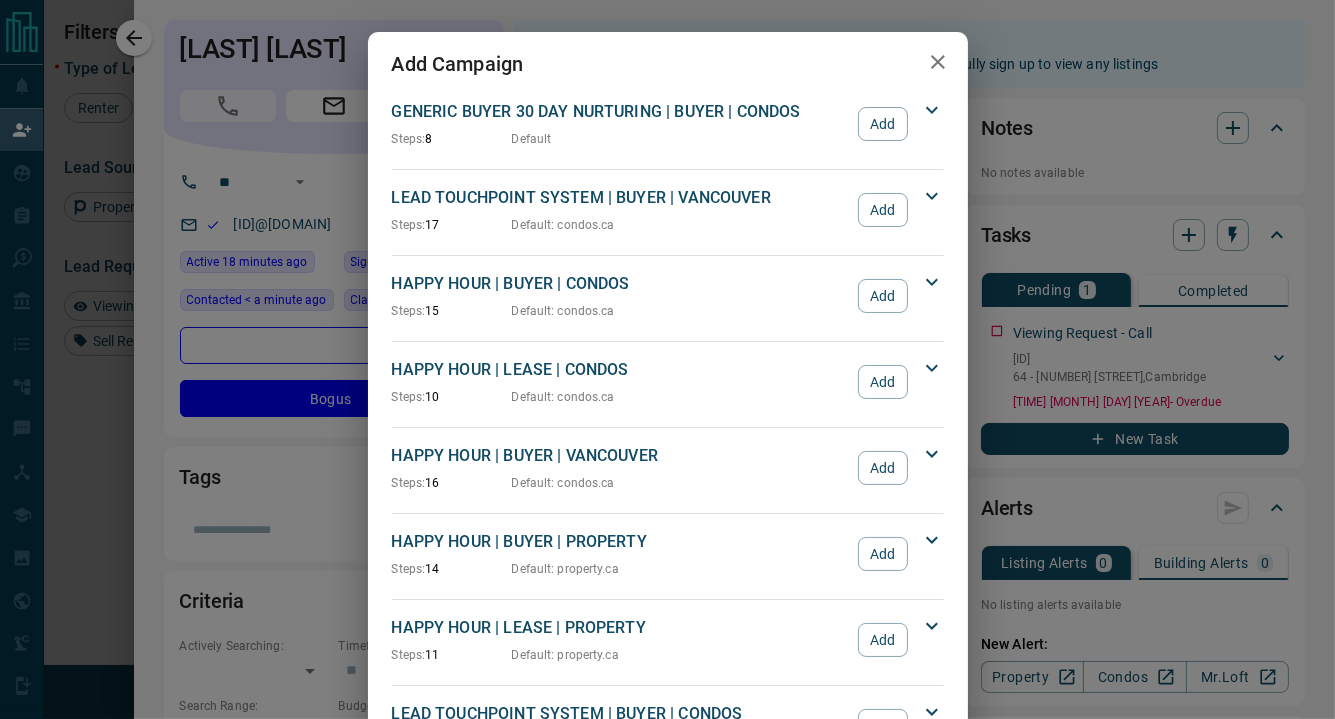 scroll, scrollTop: 166, scrollLeft: 0, axis: vertical 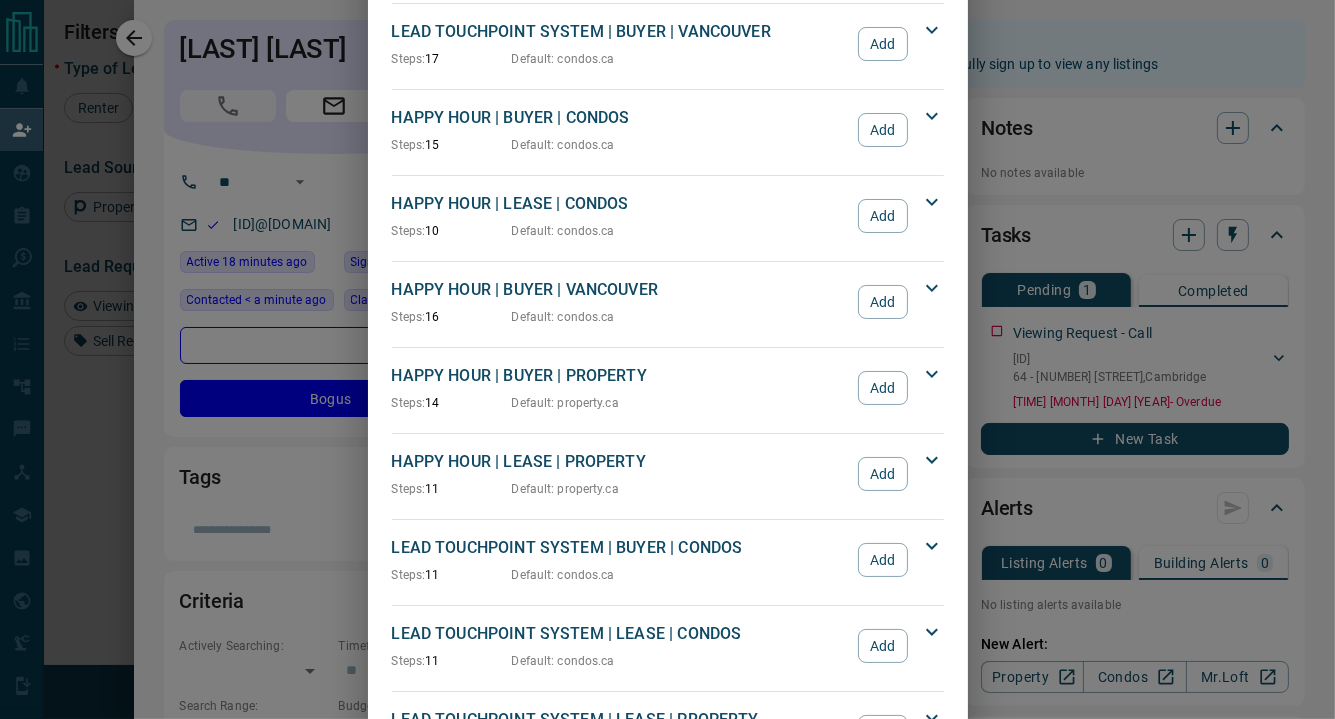 click on "Add" at bounding box center [882, 560] 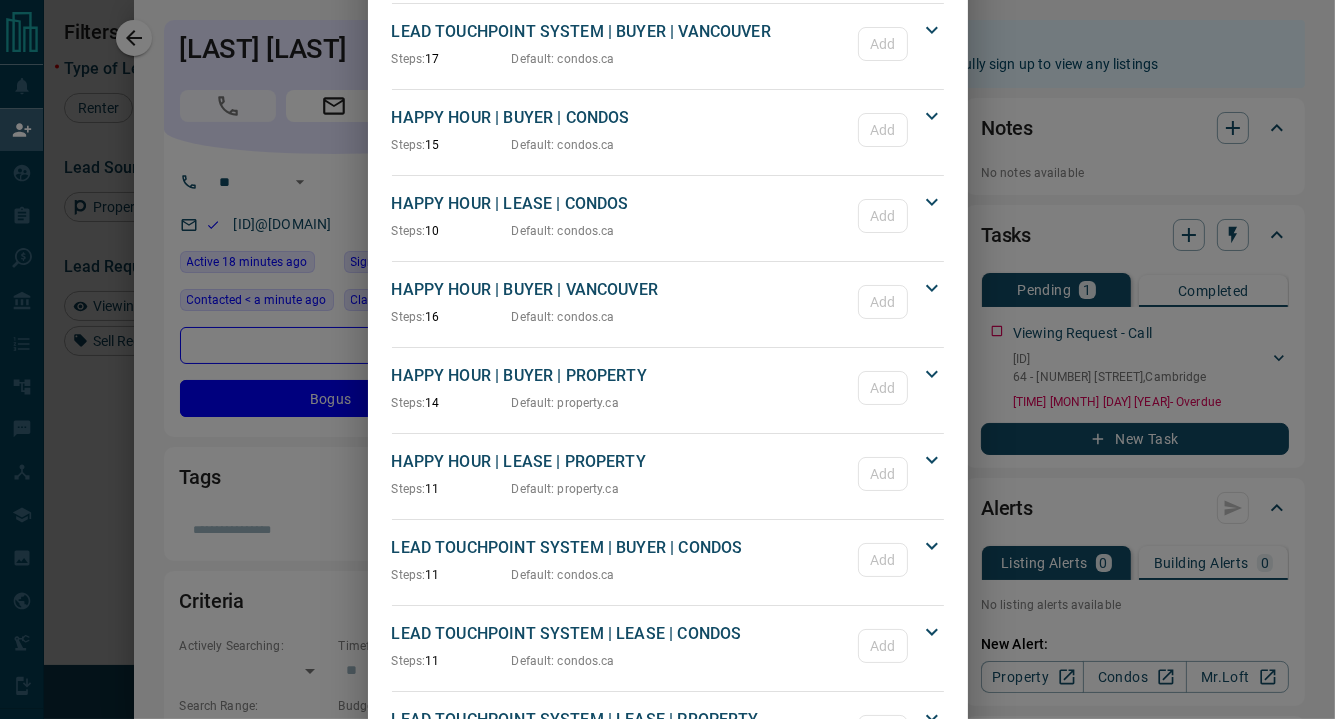 click on "Add Campaign GENERIC BUYER 30 DAY NURTURING | BUYER | CONDOS Steps:  8 Default Add Campaign Timeline A Touch 1 A Touch 2  after 5 days A Touch 3  after 5 days A Touch 4  after 5 days A Touch 5  after 5 days A Touch 6  after 5 days A Touch 7  after 5 days A Touch 8  after 5 days LEAD TOUCHPOINT SYSTEM | BUYER | VANCOUVER Steps:  17 Default : condos.ca Add Campaign Timeline A 1st Call A 1st Email  after 15 minutes A 1st Text Message  after 0 days A 2nd Email  after 1 day A 2nd Call  after 0 minutes A 2nd Text  after 60 minutes A Email Buyer's Guide  after 1 day A Email - Manual  after 0 minutes A 3rd Email  after 1 day A 3rd Call   after 0 minutes A 4th Email  after 1 day A 4th Call   after 0 minutes A 5th Email  after 1 day A 5th Call (Final Call)  after 0 minutes A 6th Email  after 1 day A 7th Email (Final Email)  after 1 day A Email - Manual  after 1 day HAPPY HOUR | BUYER | CONDOS Steps:  15 Default : condos.ca Add Campaign Timeline A Initial Text Message A Second Text  after 1 day A Third Call A A A A A A" at bounding box center [667, 359] 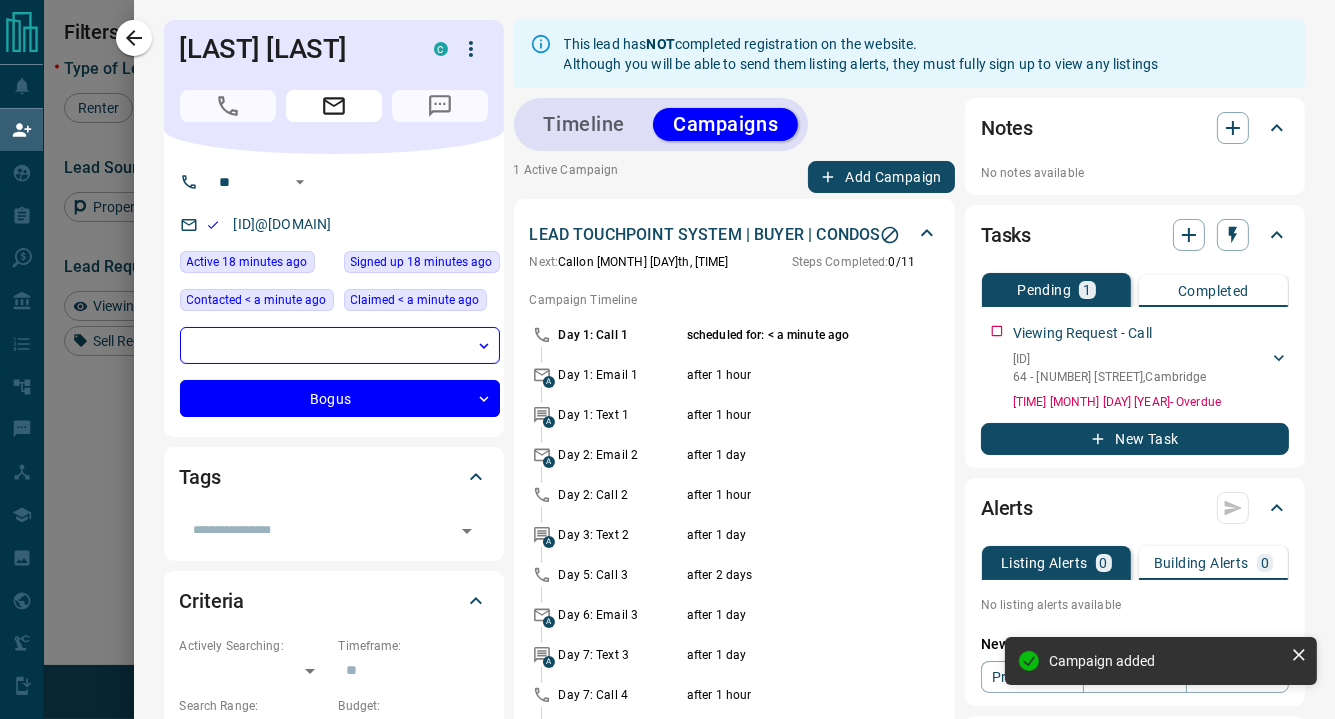 click 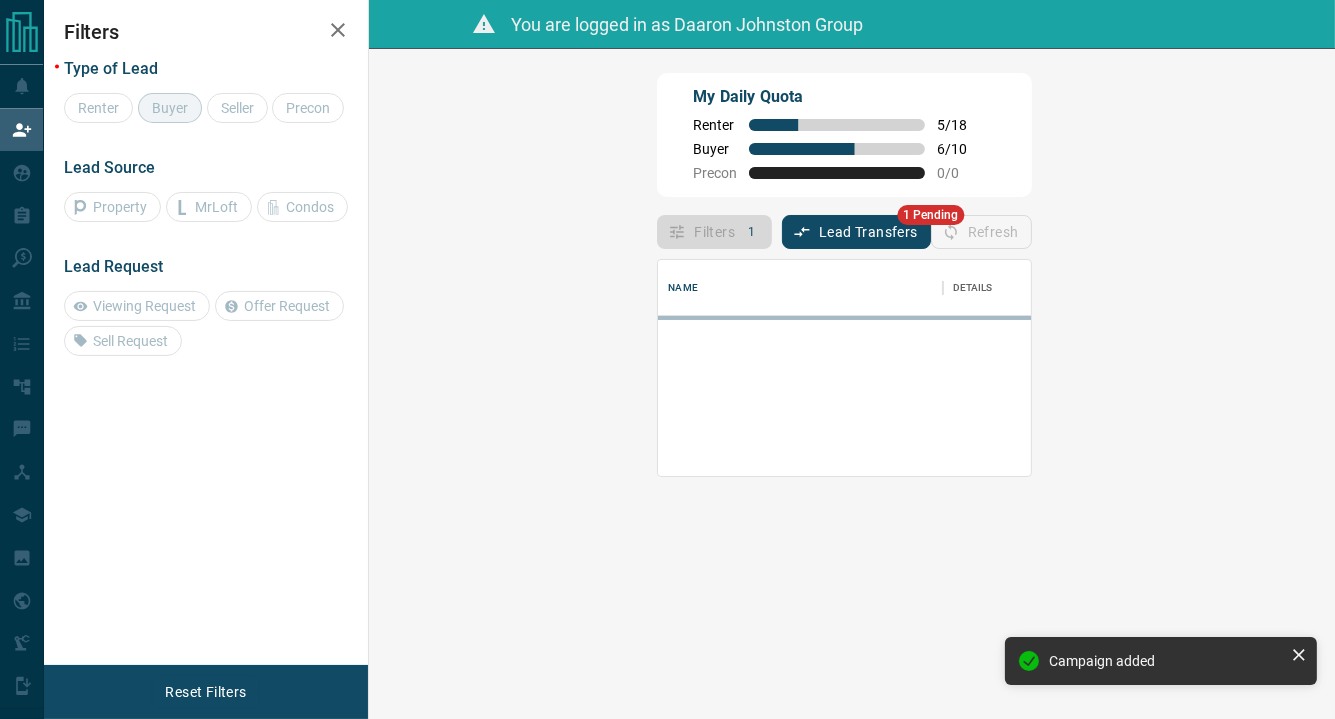 scroll, scrollTop: 16, scrollLeft: 16, axis: both 